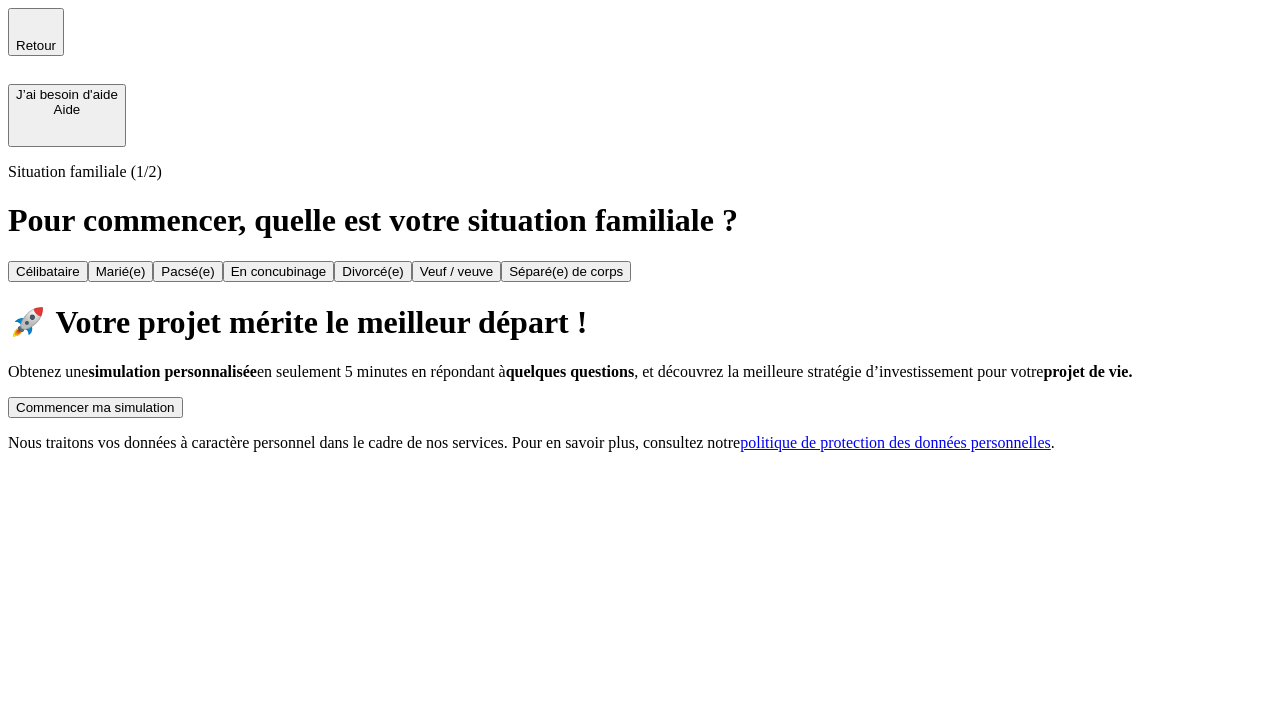 scroll, scrollTop: 0, scrollLeft: 0, axis: both 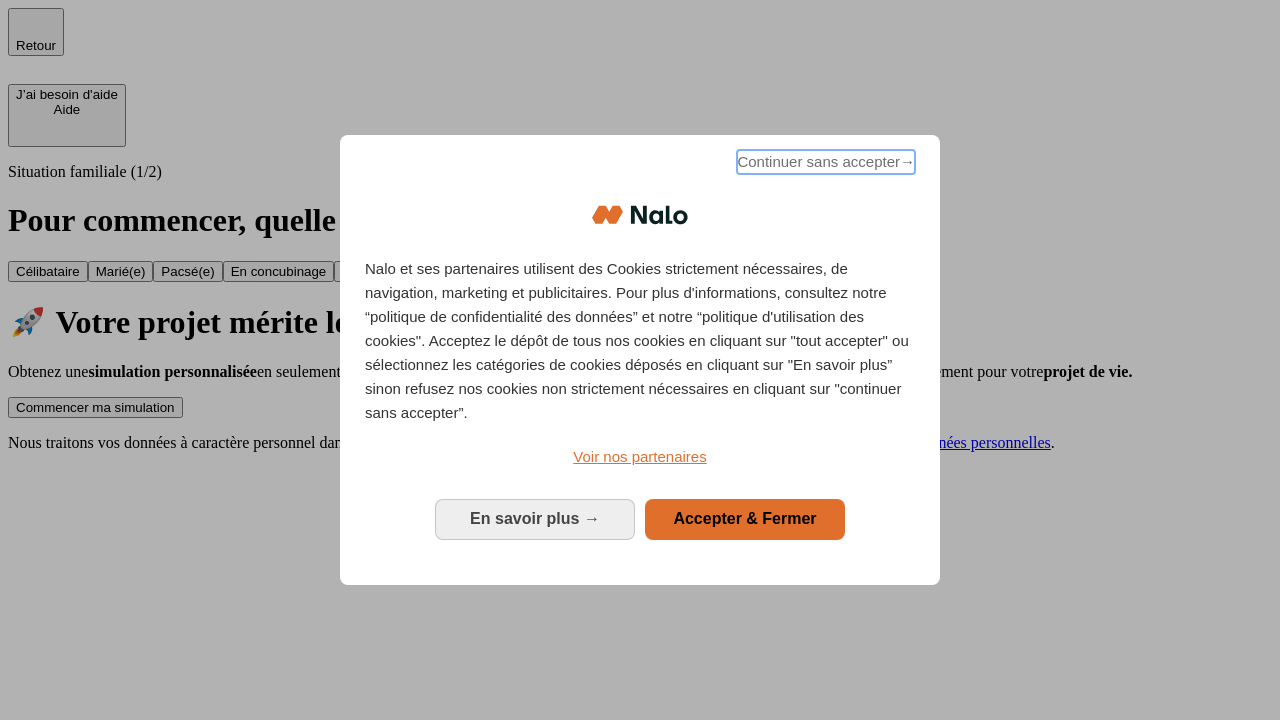 click on "Continuer sans accepter  →" at bounding box center [826, 162] 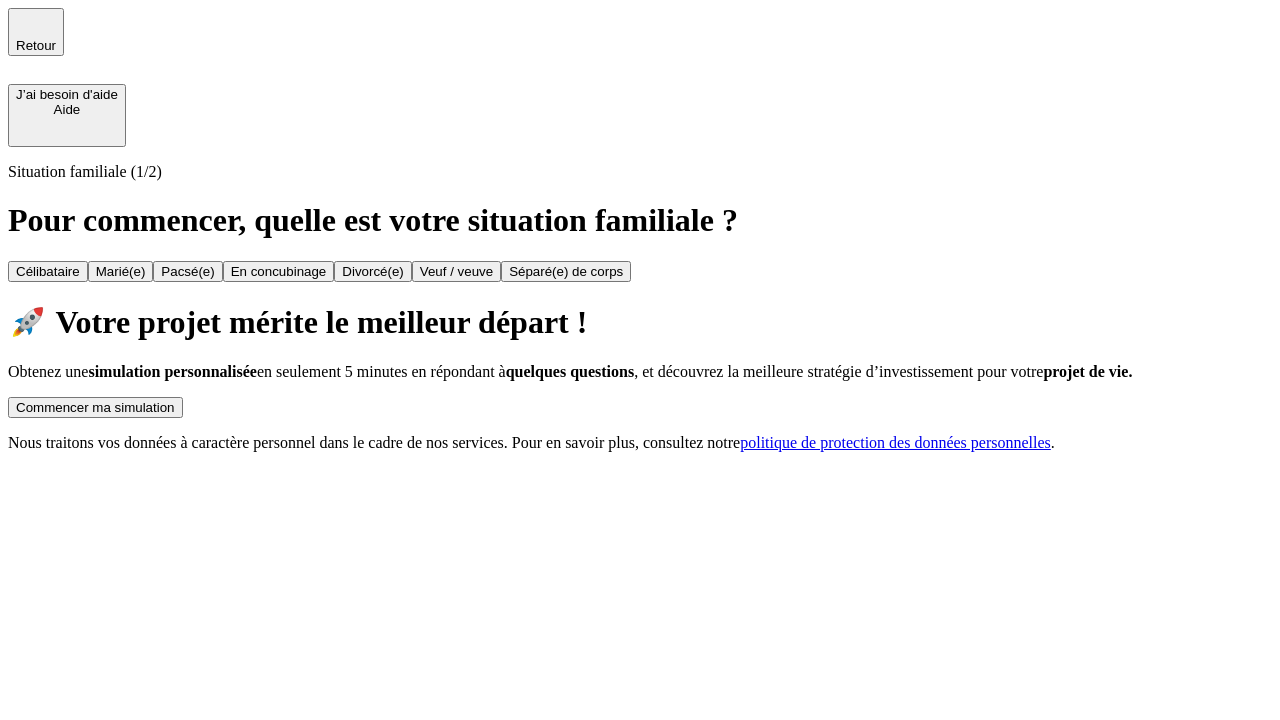 click on "Commencer ma simulation" at bounding box center [95, 407] 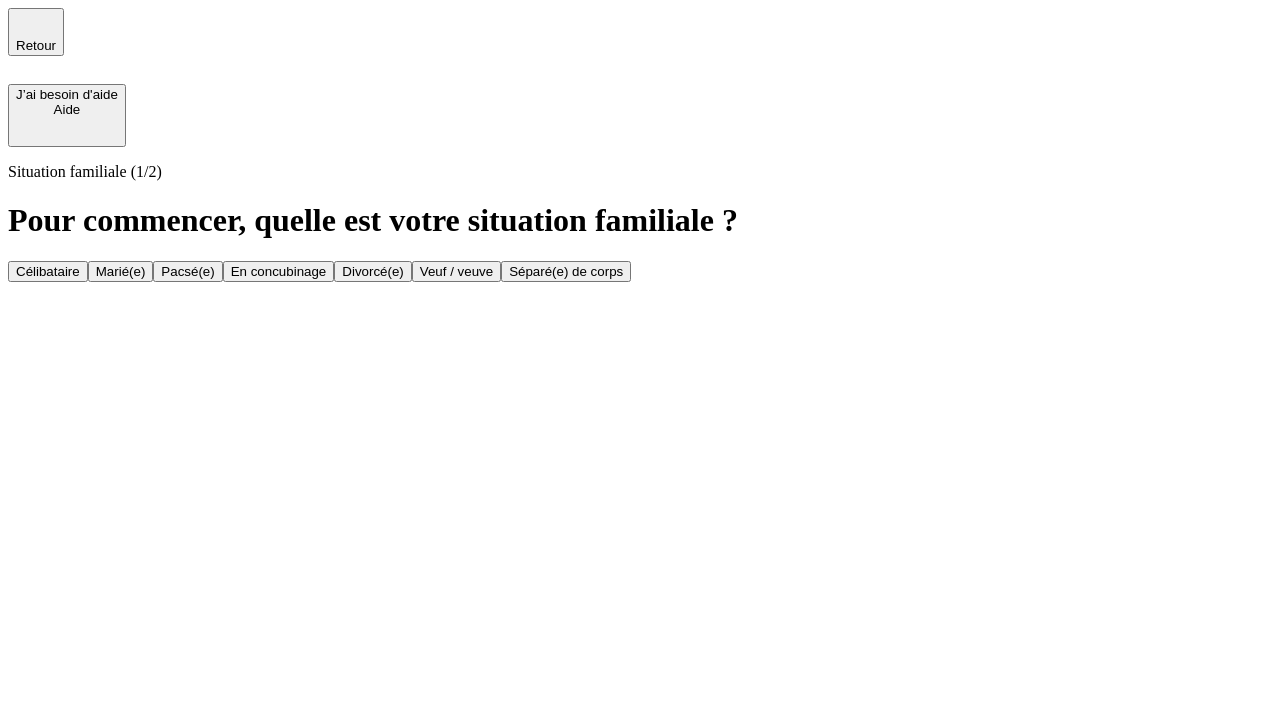 click on "Veuf / veuve" at bounding box center [456, 271] 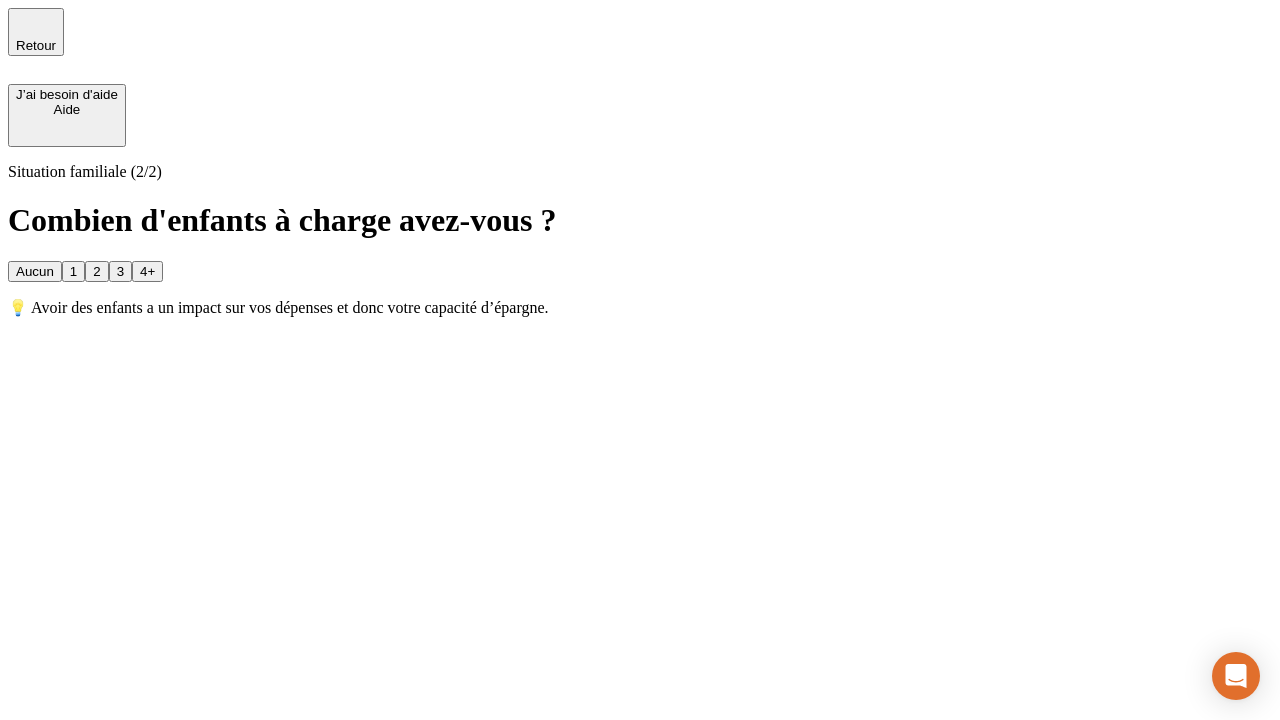 click on "Aucun" at bounding box center [35, 271] 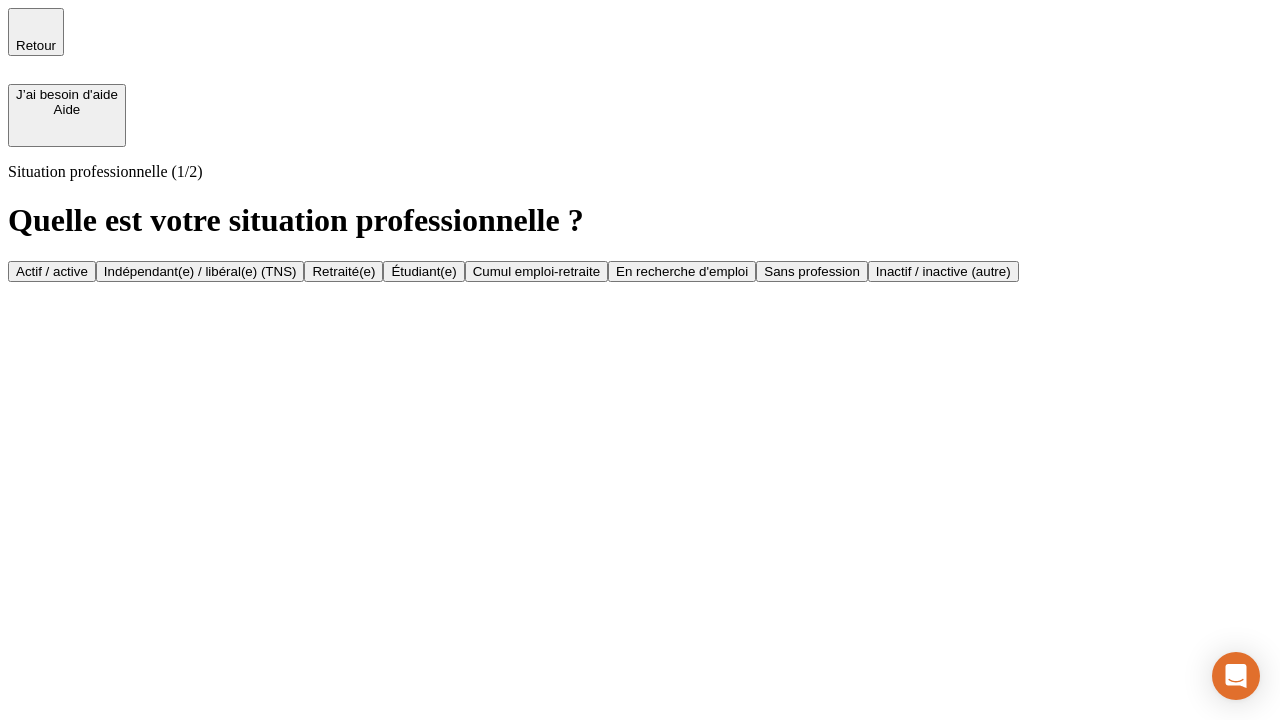 click on "Retraité(e)" at bounding box center [343, 271] 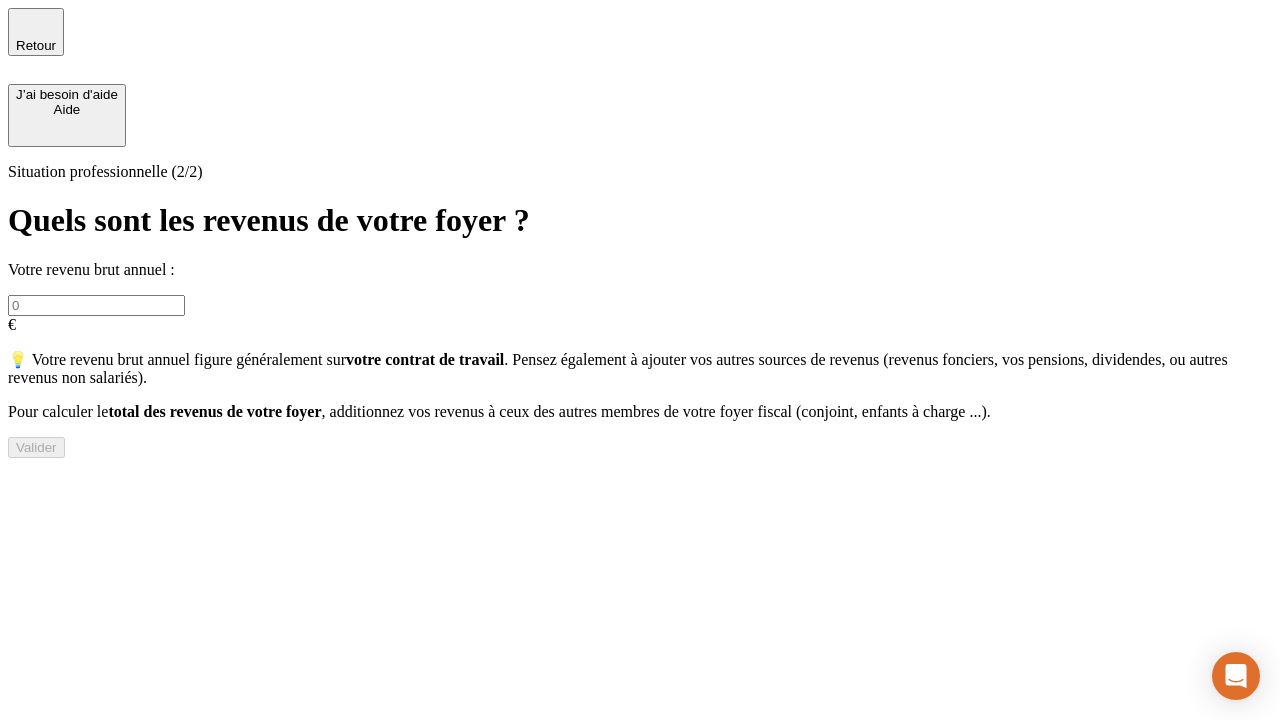 click at bounding box center (96, 305) 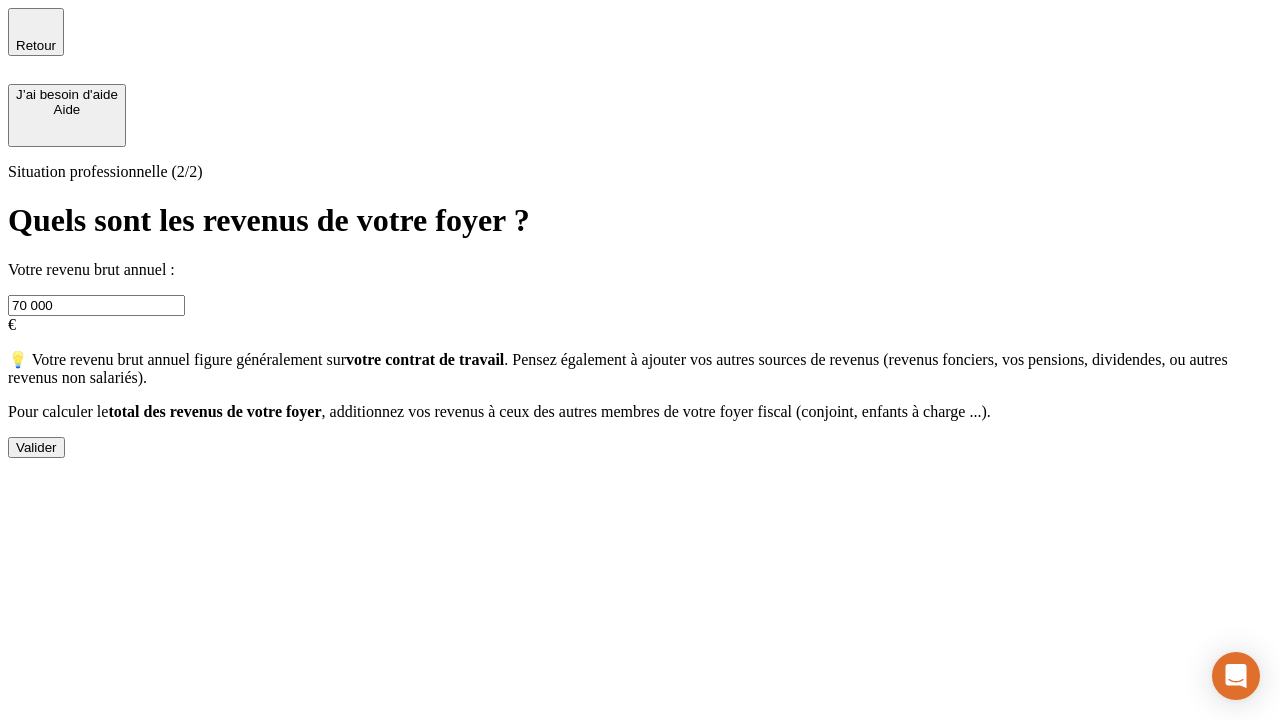 type on "70 000" 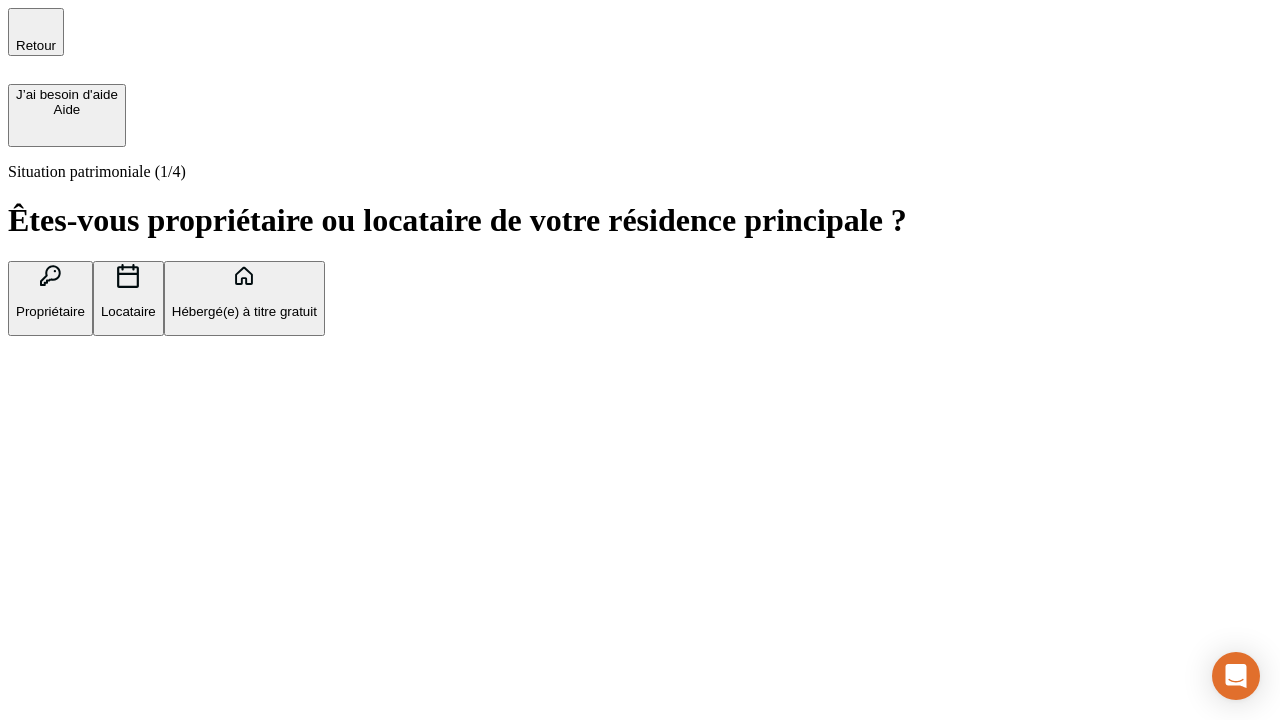 click on "Locataire" at bounding box center [128, 311] 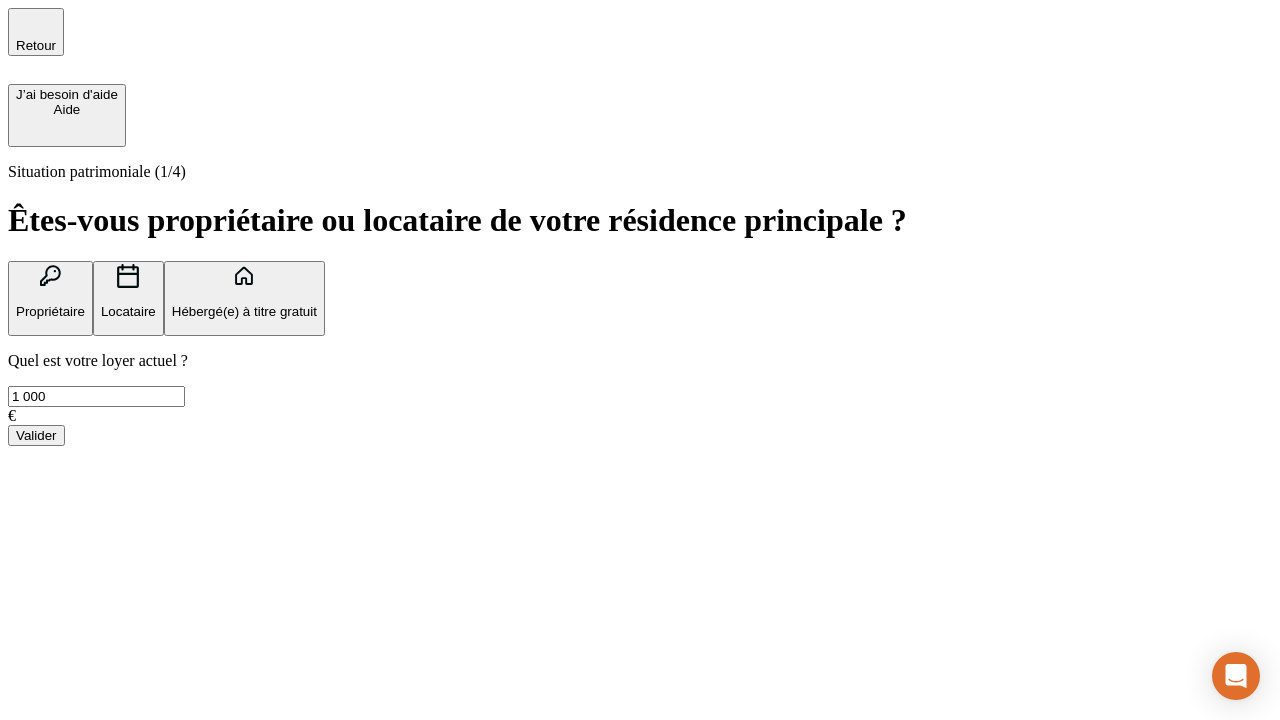 type on "1 000" 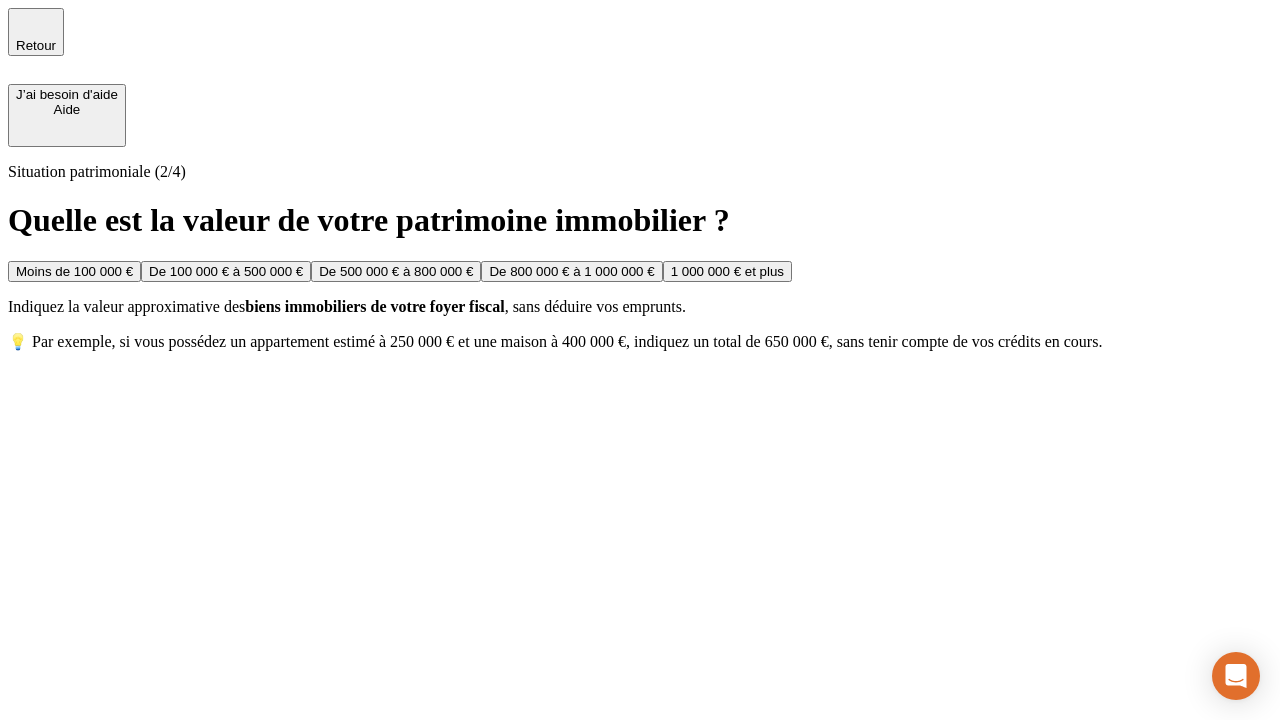 click on "De 500 000 € à 800 000 €" at bounding box center (396, 271) 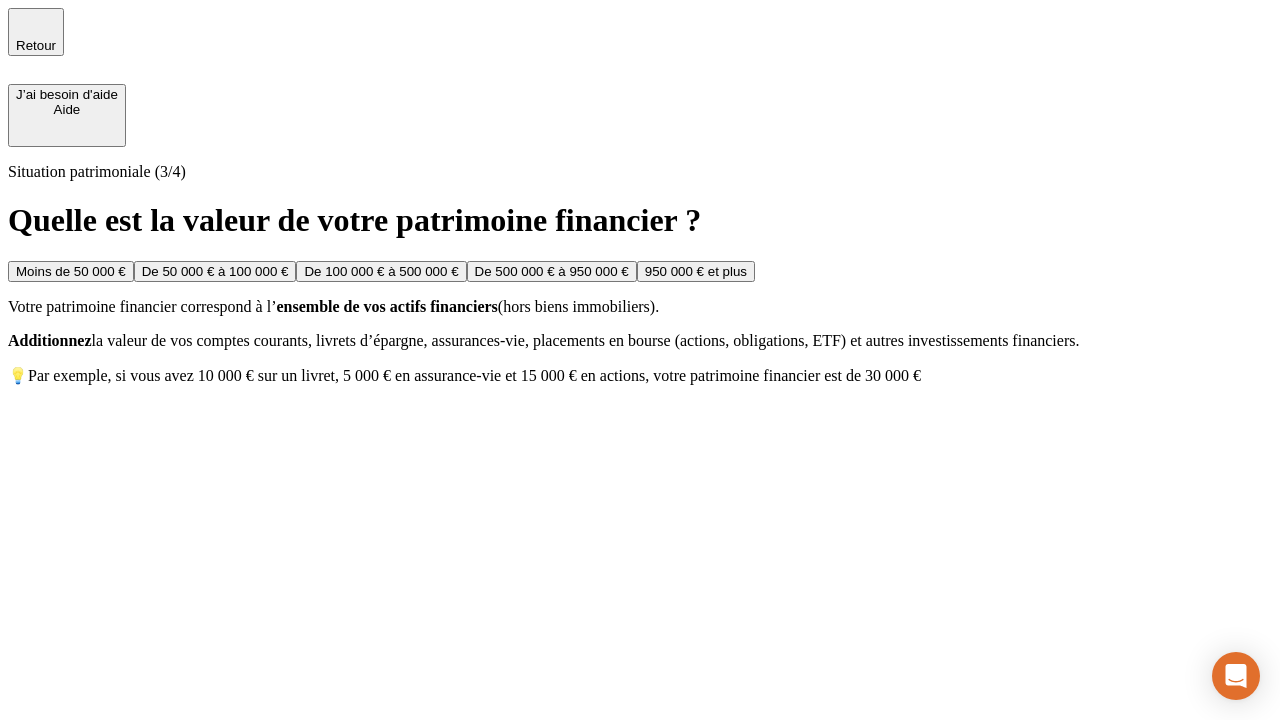 click on "Moins de 50 000 €" at bounding box center (71, 271) 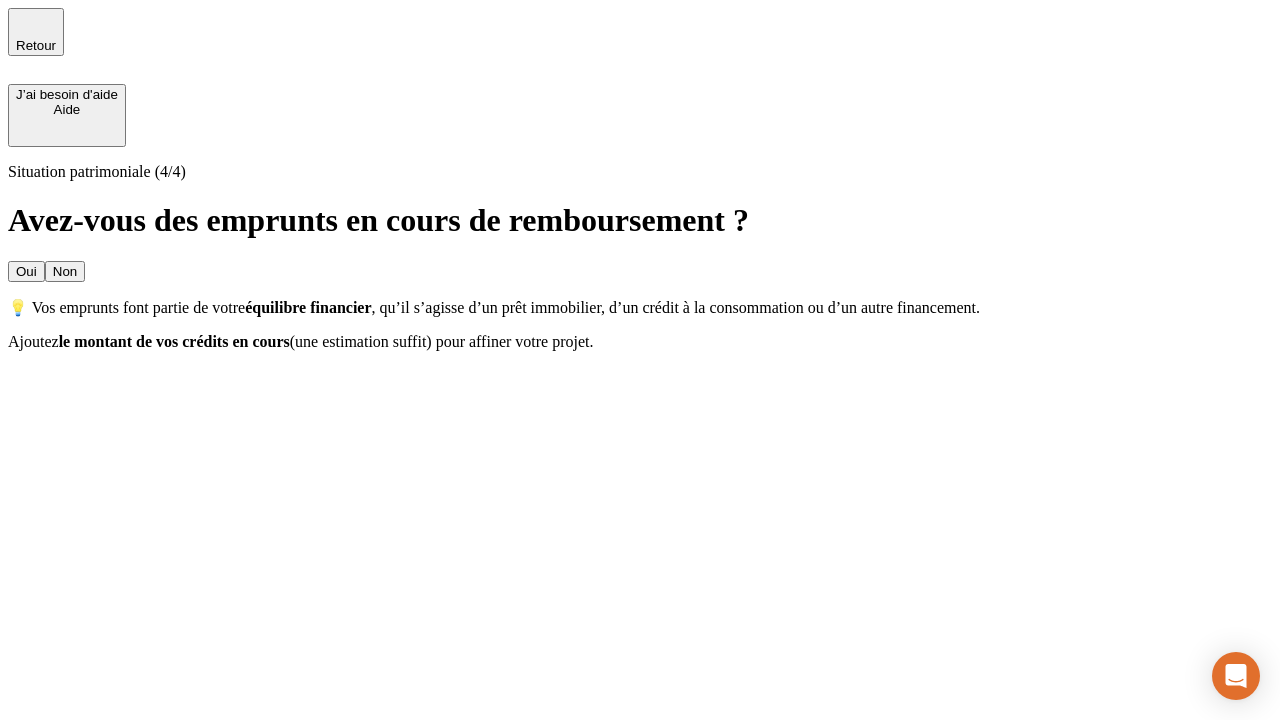 click on "Oui" at bounding box center [26, 271] 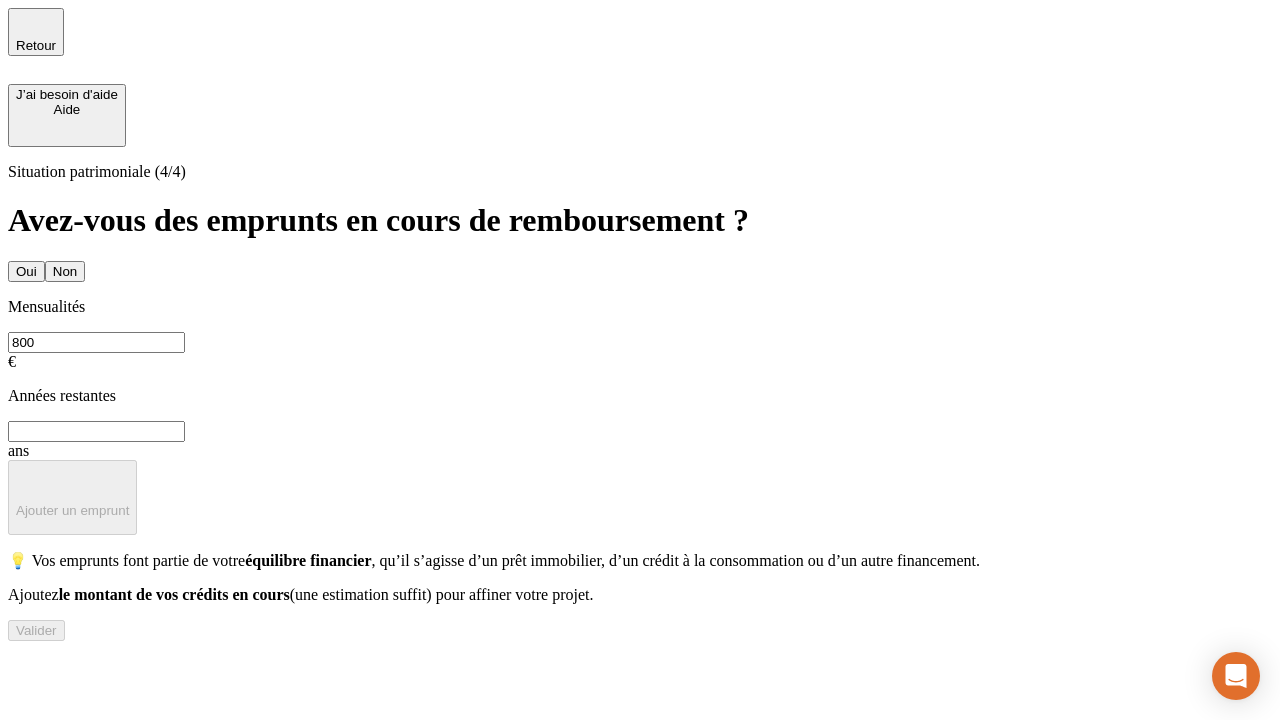 type on "800" 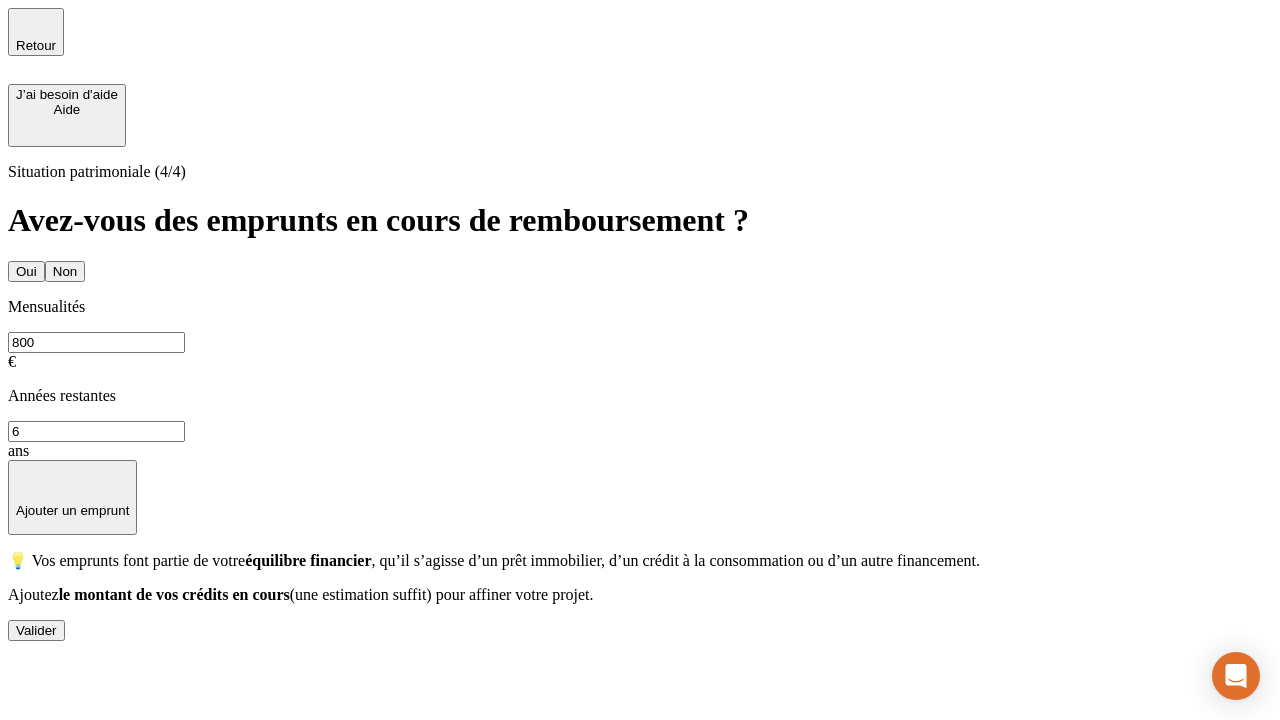 type on "6" 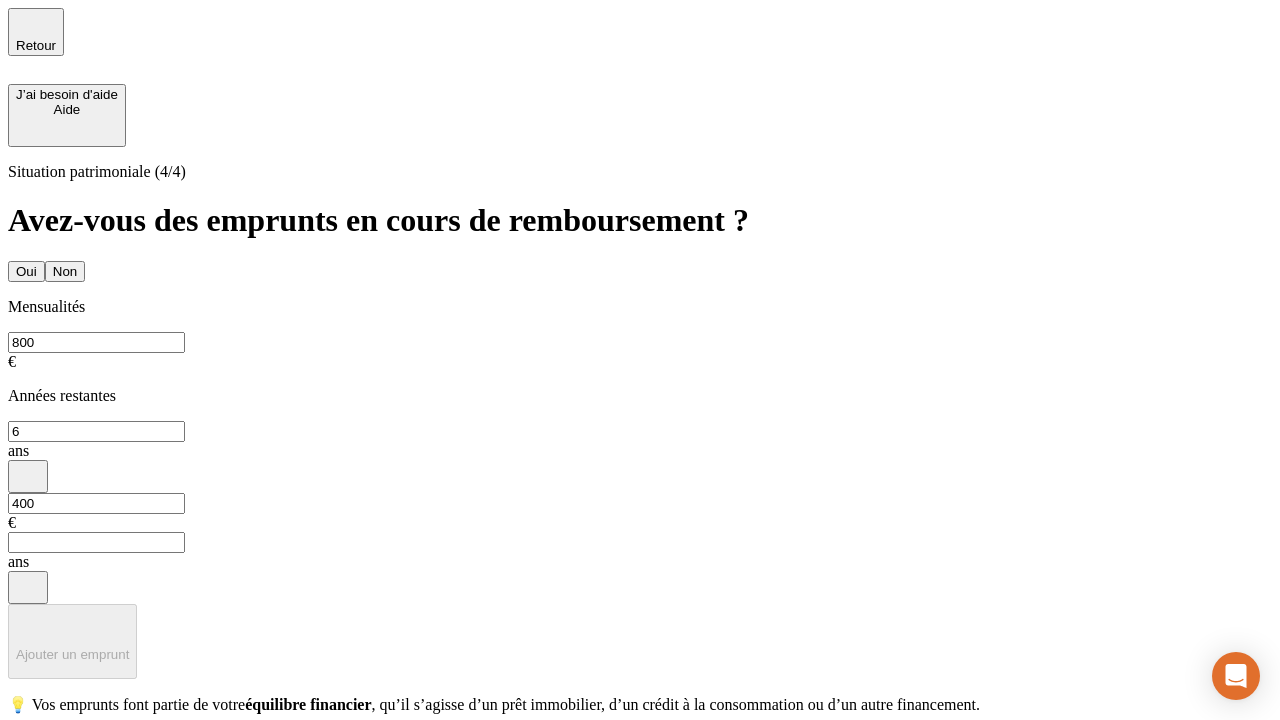 type on "400" 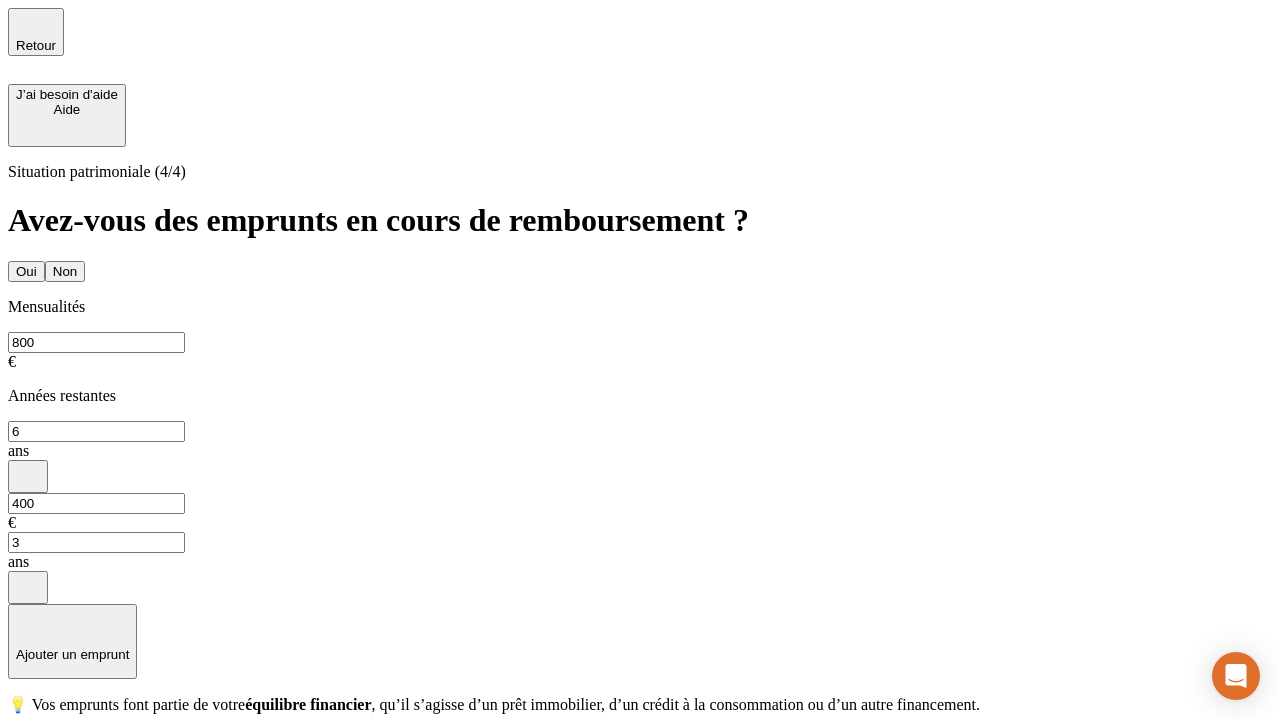 click on "Valider" at bounding box center [36, 774] 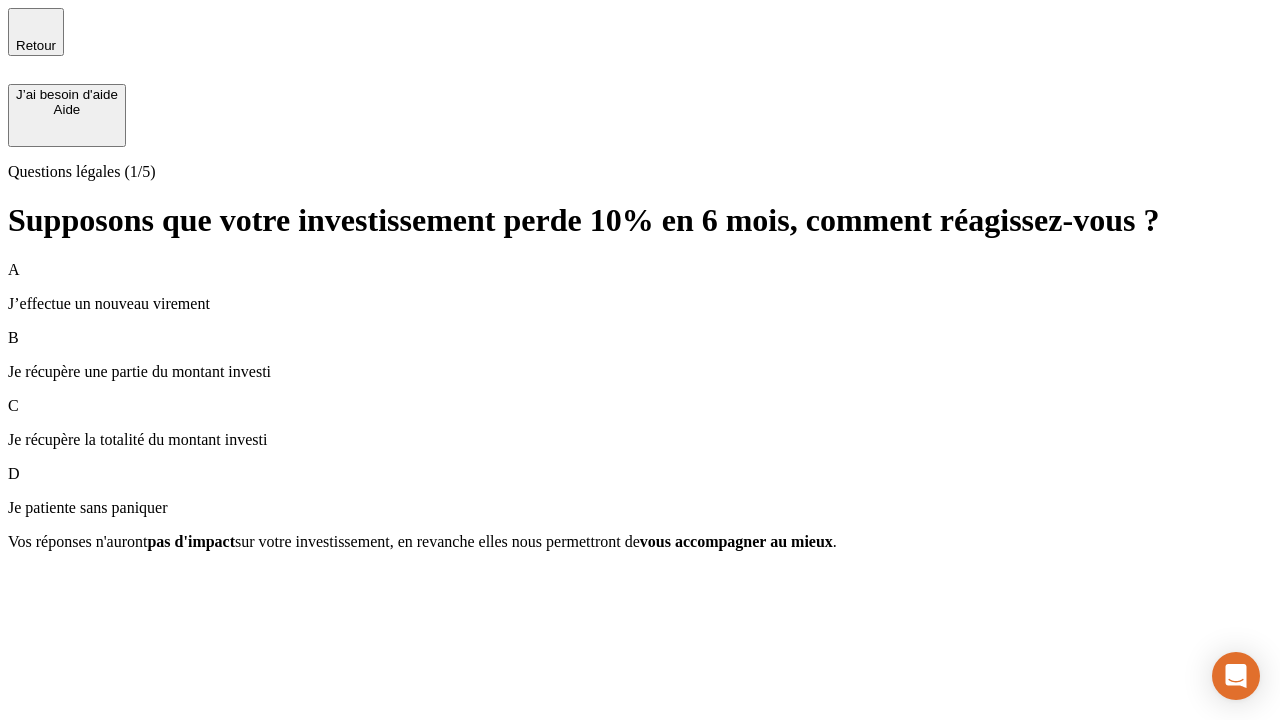 click on "Je récupère une partie du montant investi" at bounding box center [640, 372] 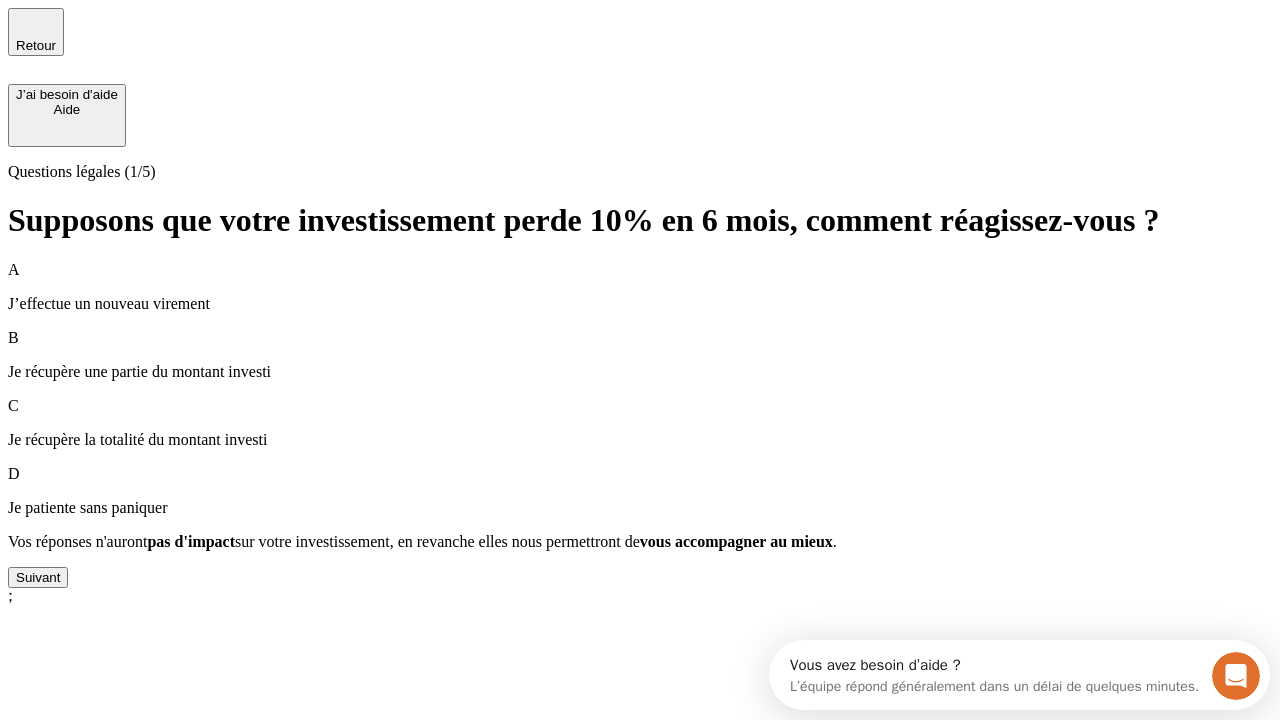scroll, scrollTop: 0, scrollLeft: 0, axis: both 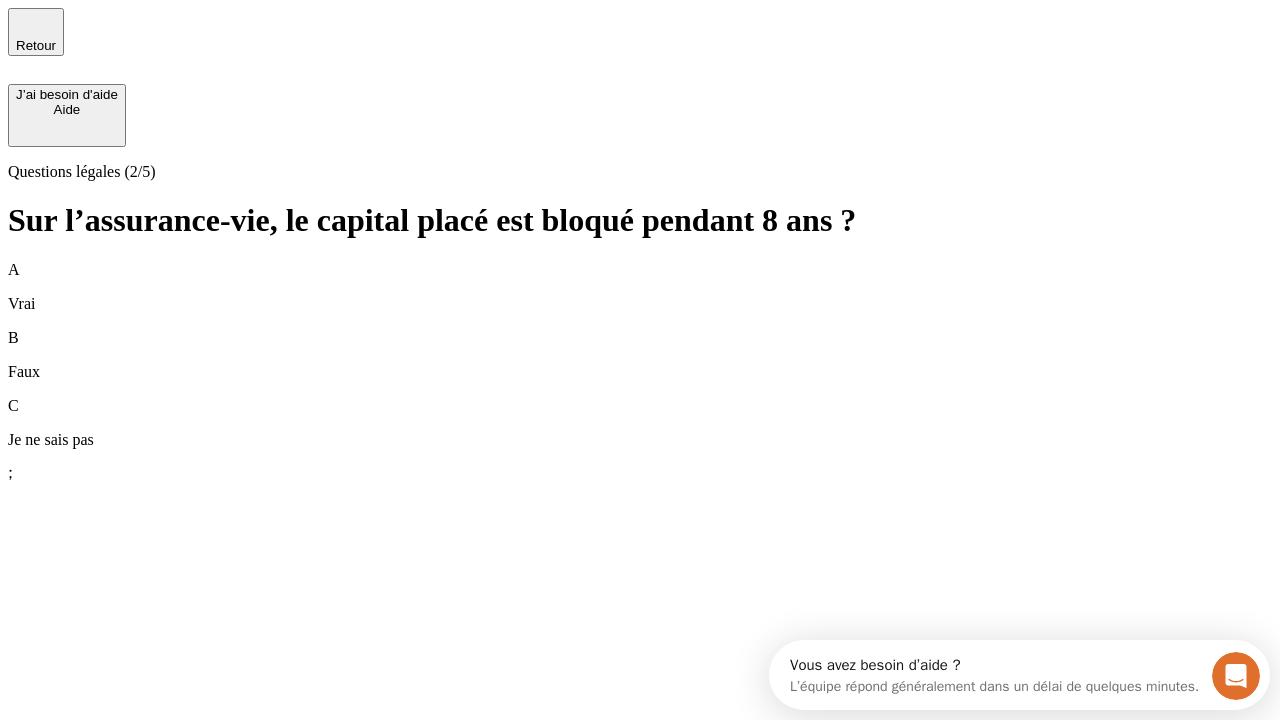 click on "B Faux" at bounding box center [640, 355] 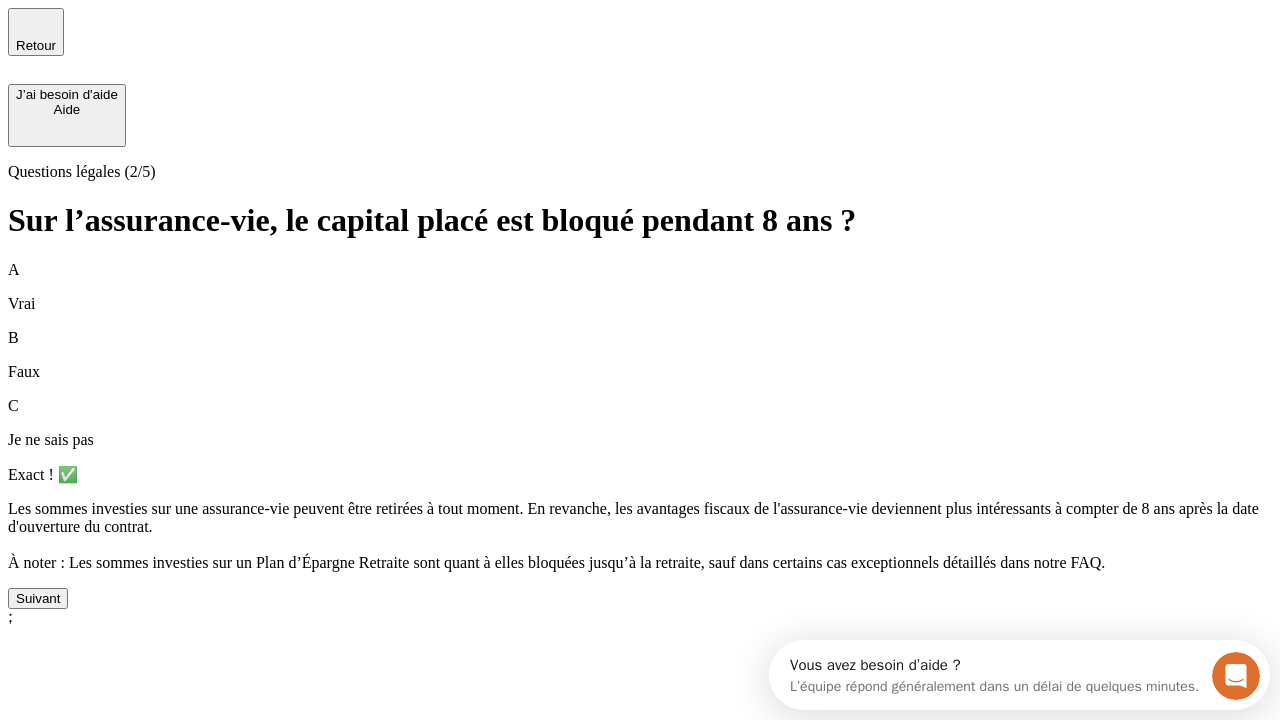 click on "Suivant" at bounding box center (38, 598) 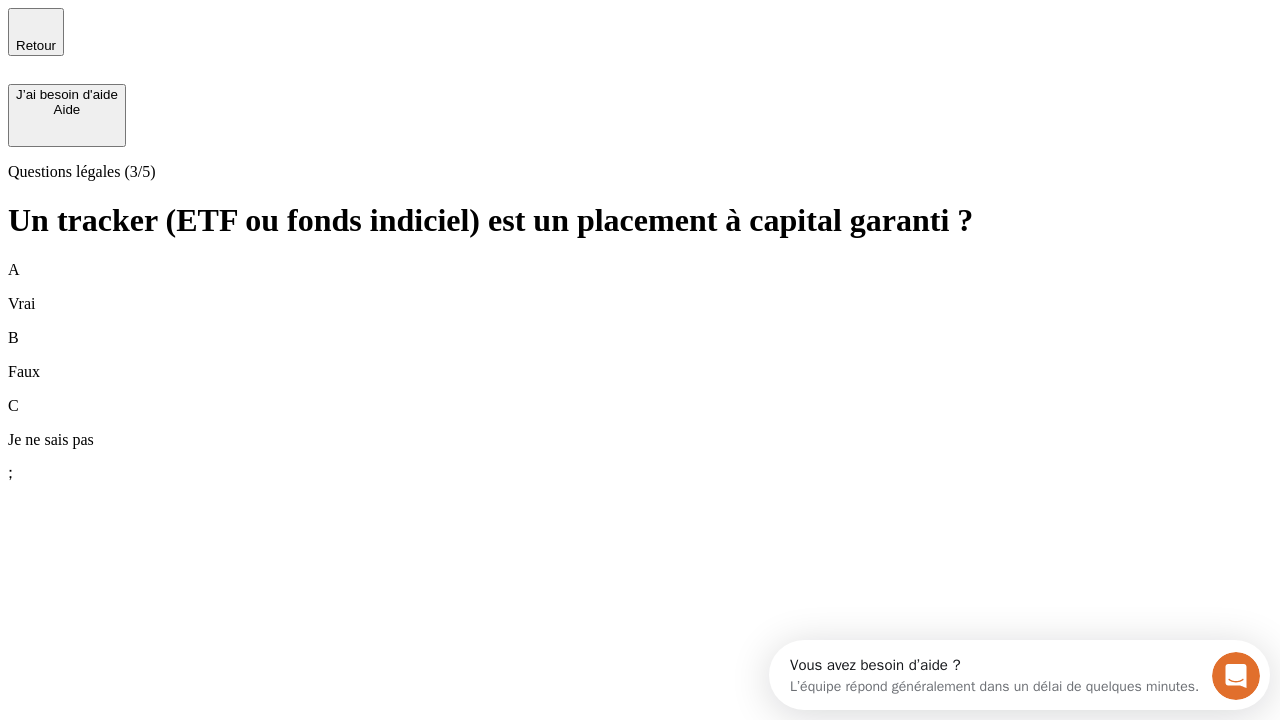 click on "B Faux" at bounding box center (640, 355) 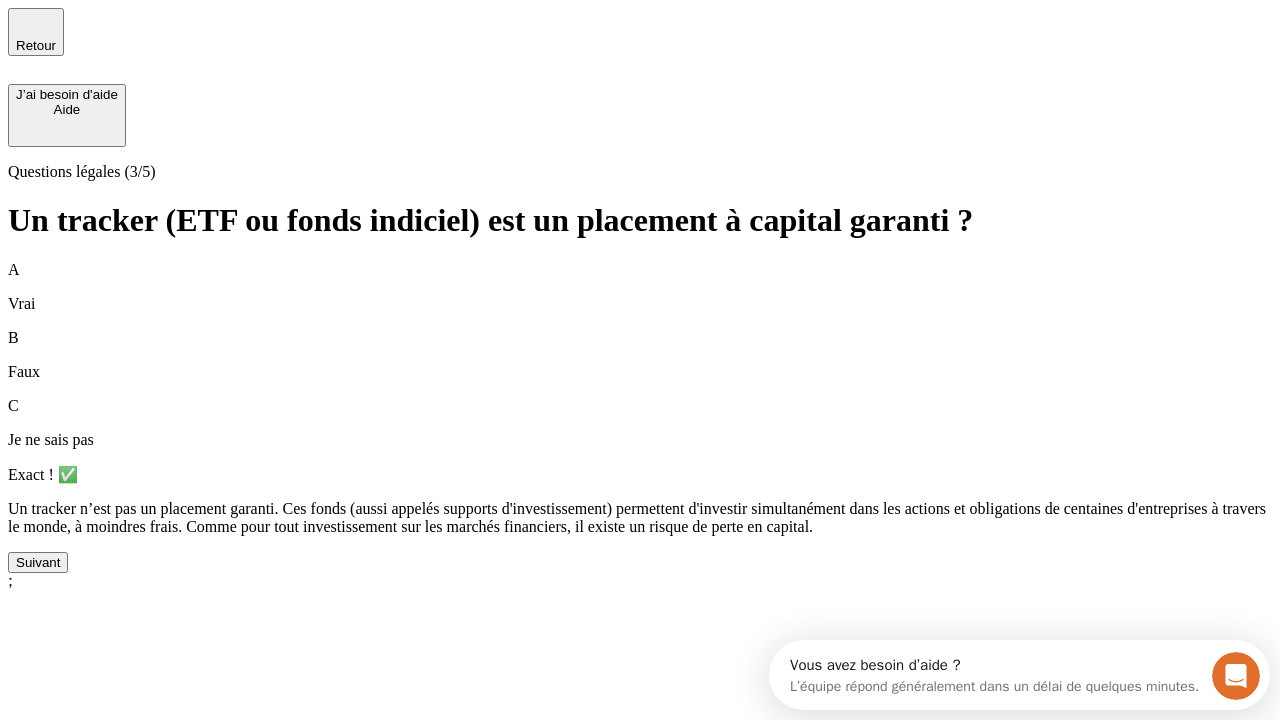 click on "Suivant" at bounding box center [38, 562] 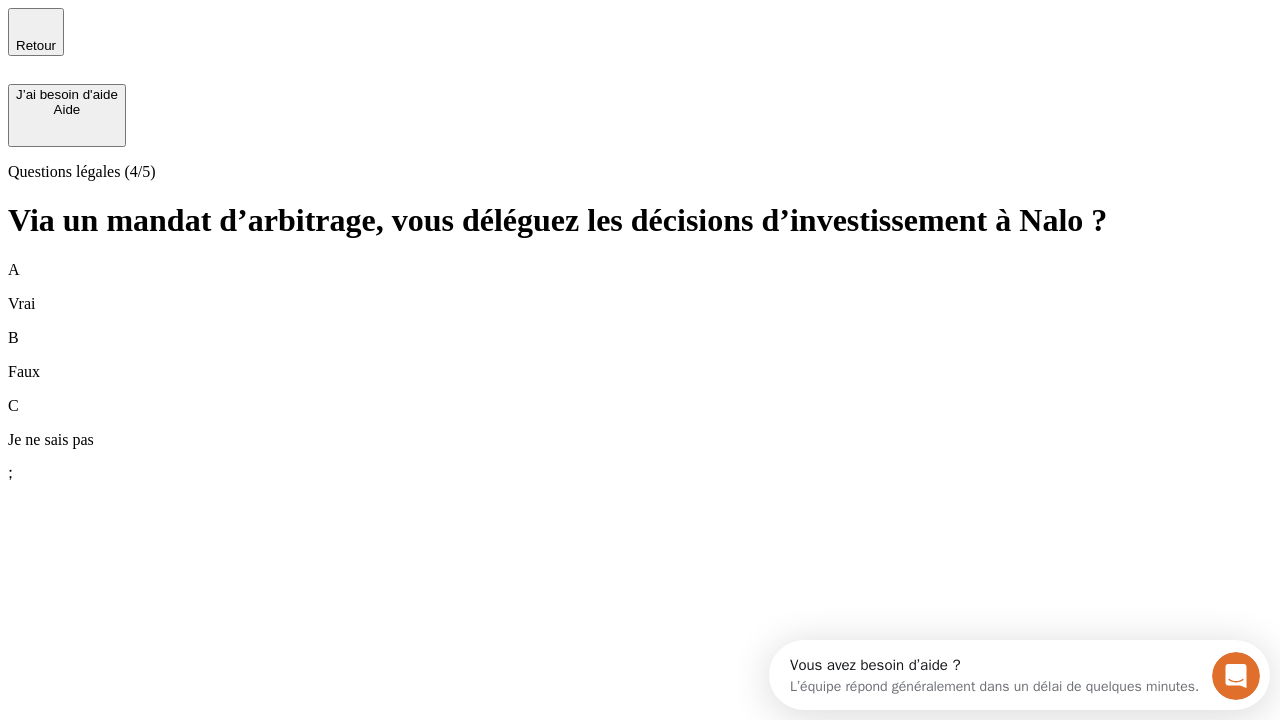 click on "A Vrai" at bounding box center [640, 287] 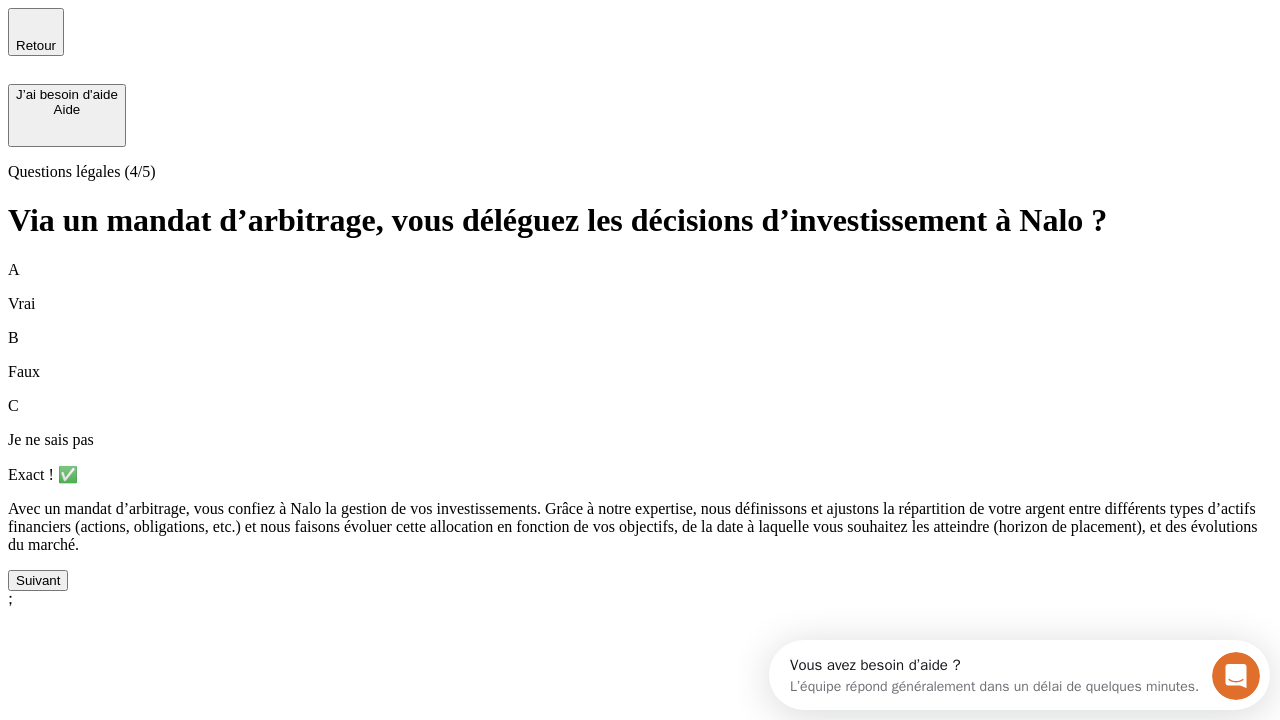 click on "Suivant" at bounding box center [38, 580] 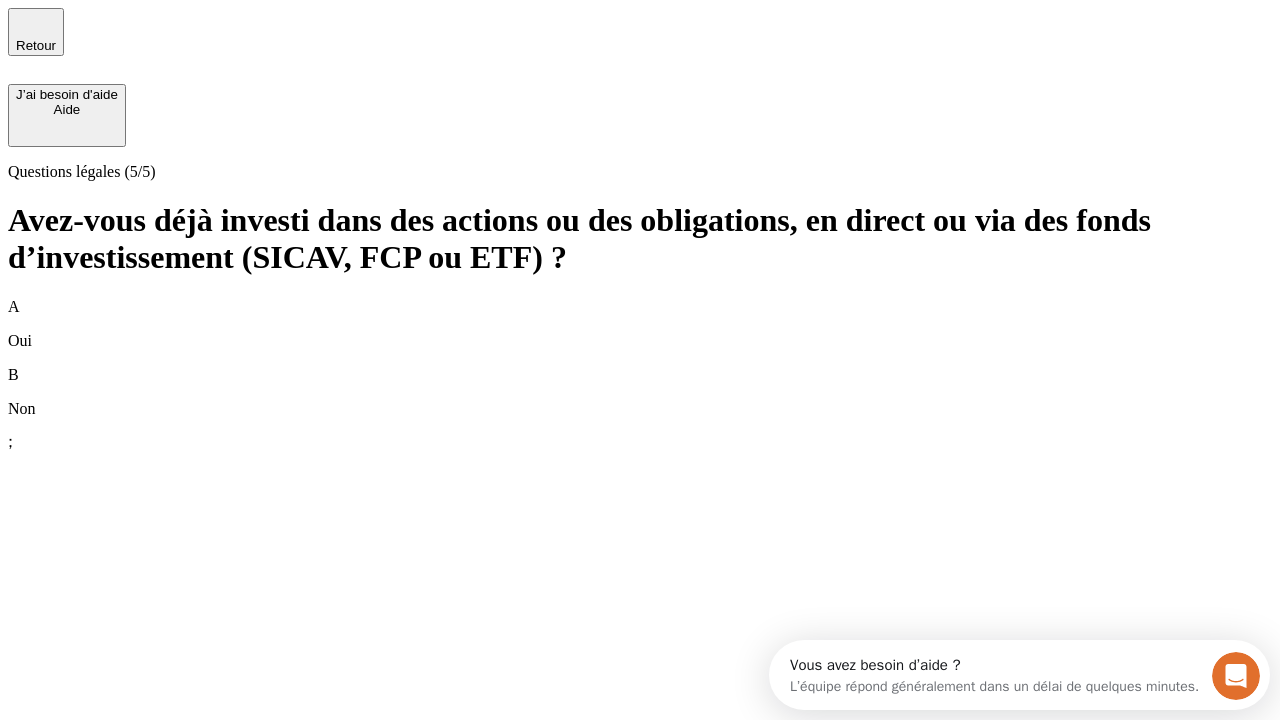 click on "B Non" at bounding box center (640, 392) 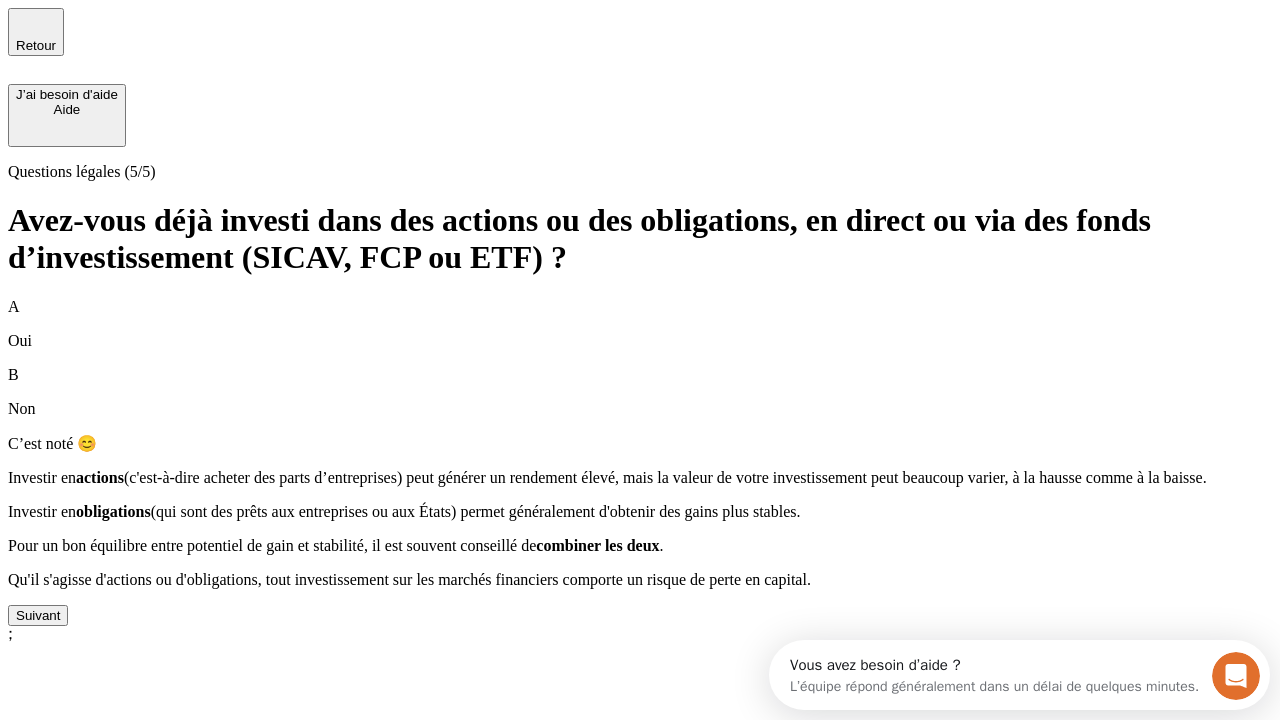 click on "Suivant" at bounding box center [38, 615] 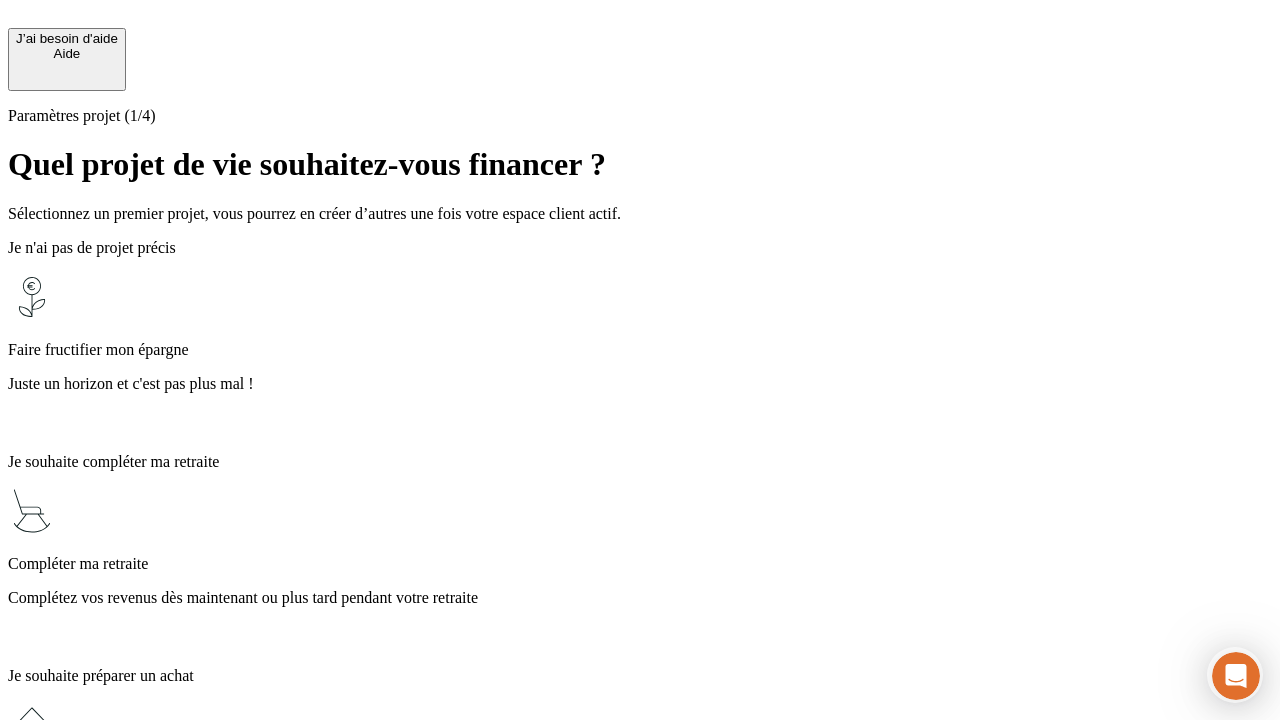 click on "Juste un horizon et c'est pas plus mal !" at bounding box center [640, 384] 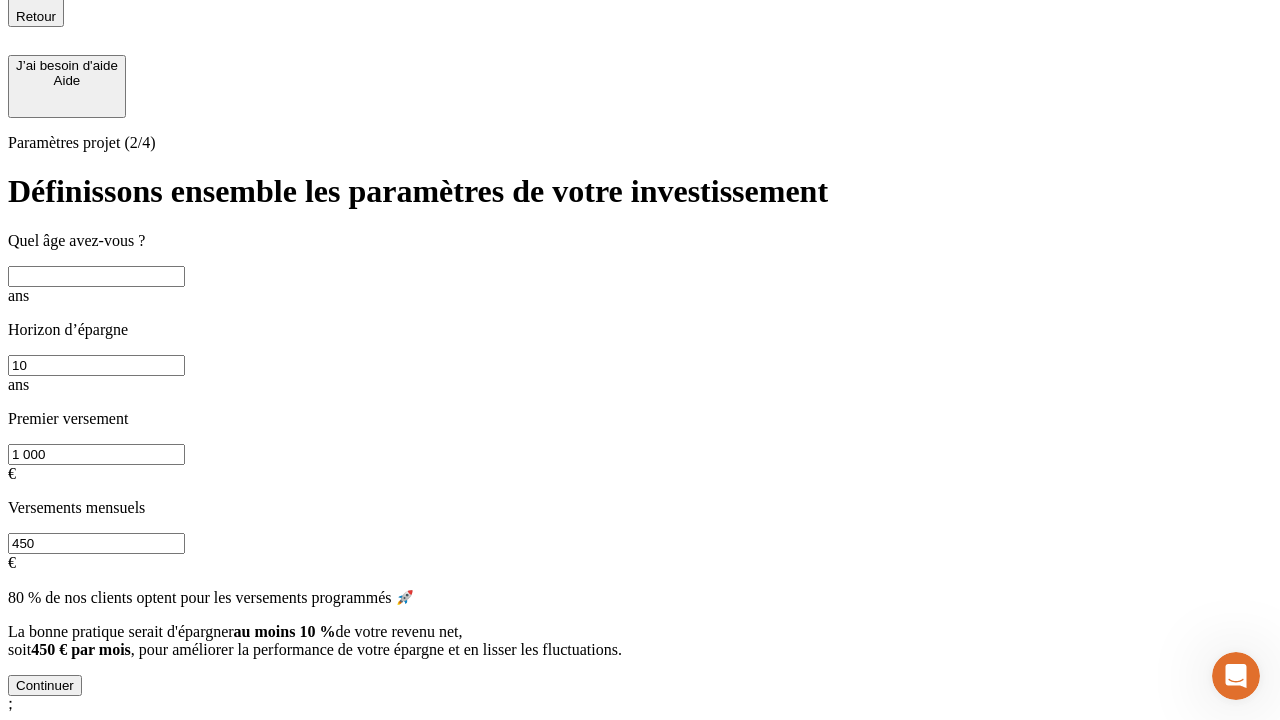 scroll, scrollTop: 4, scrollLeft: 0, axis: vertical 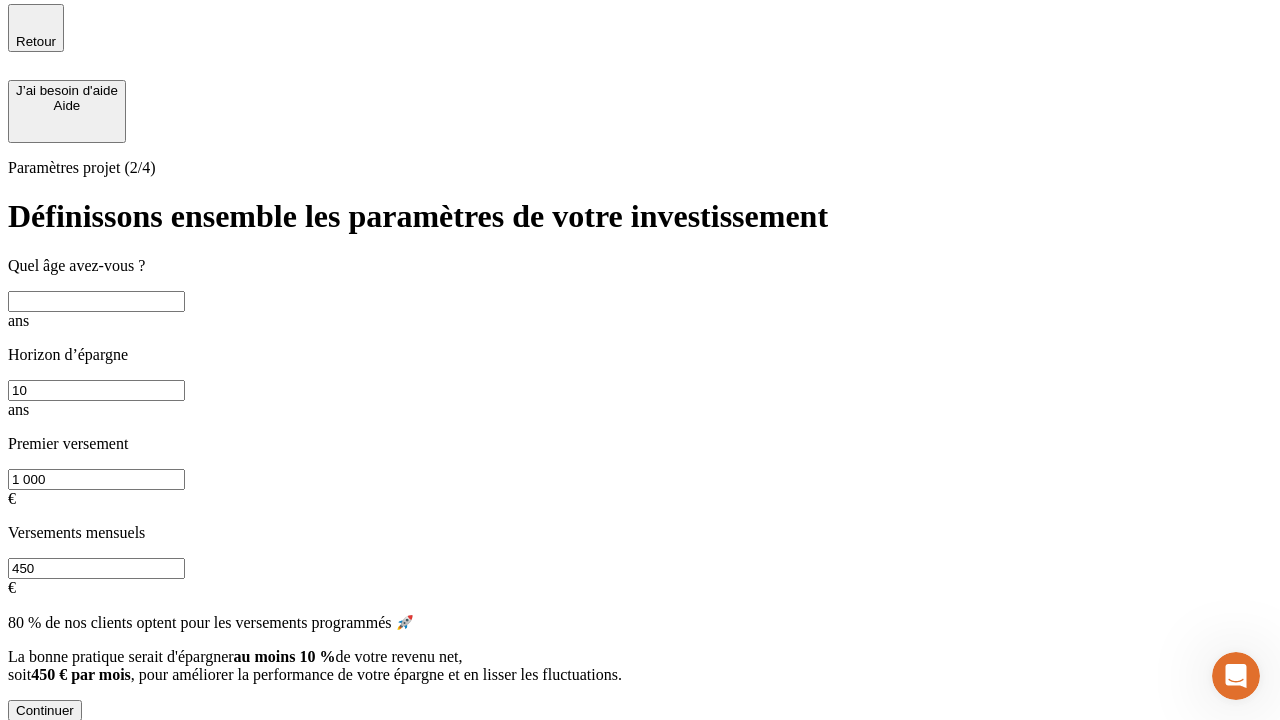 click at bounding box center (96, 301) 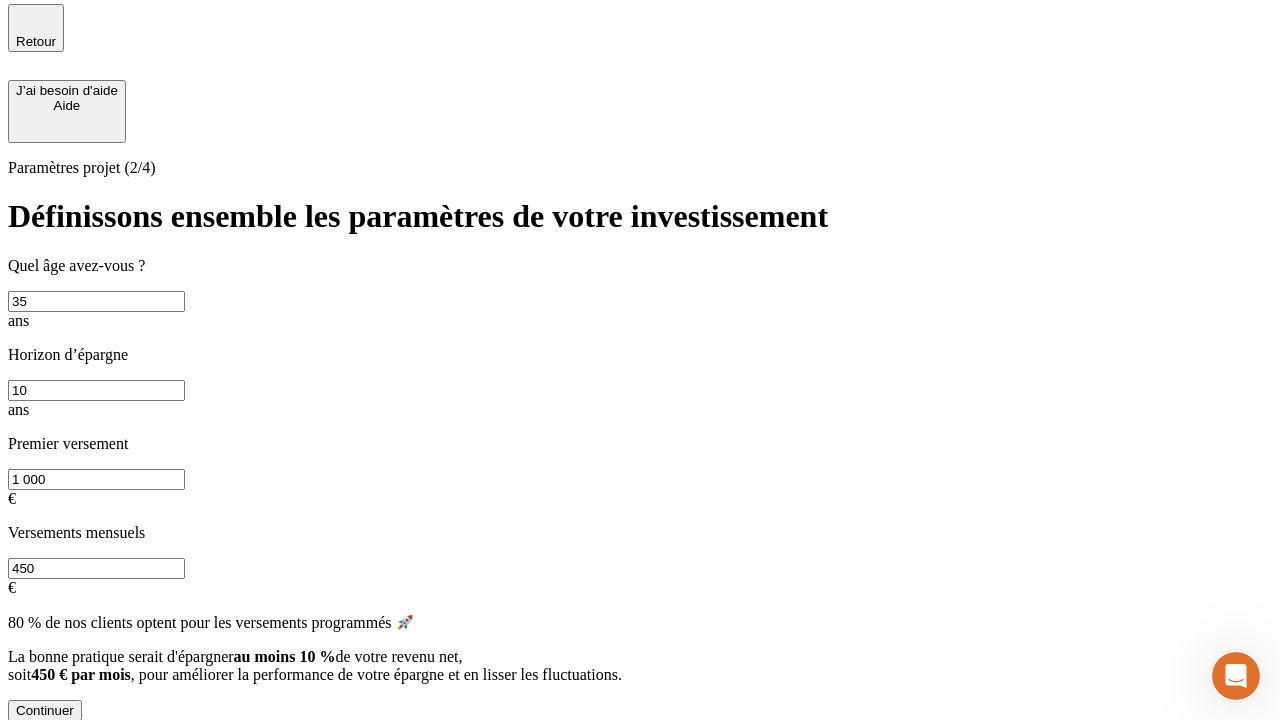 type on "35" 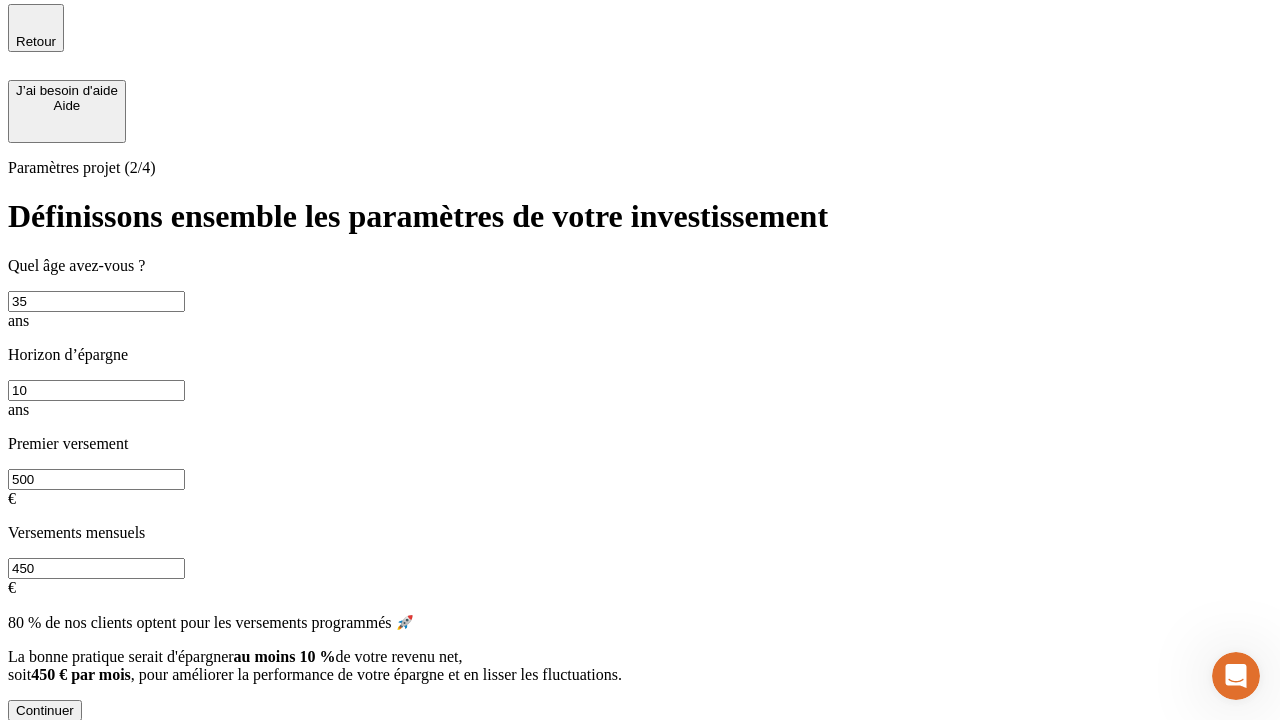 type on "500" 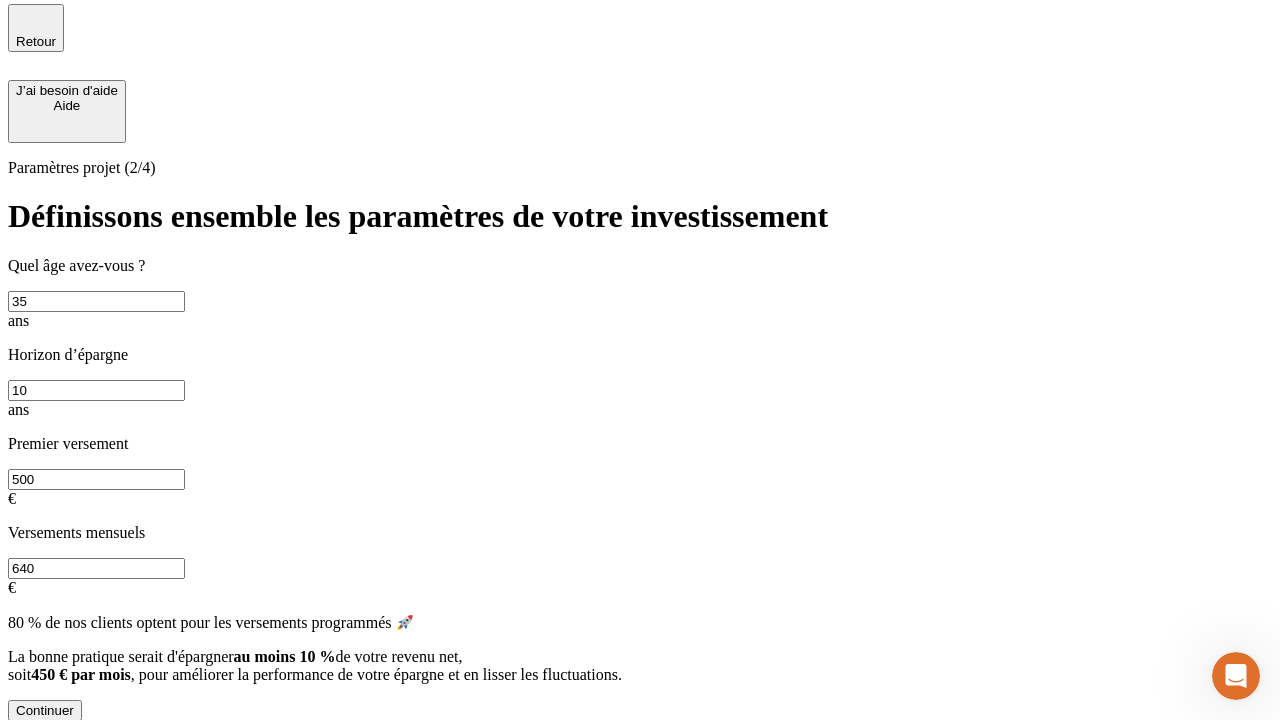 type on "640" 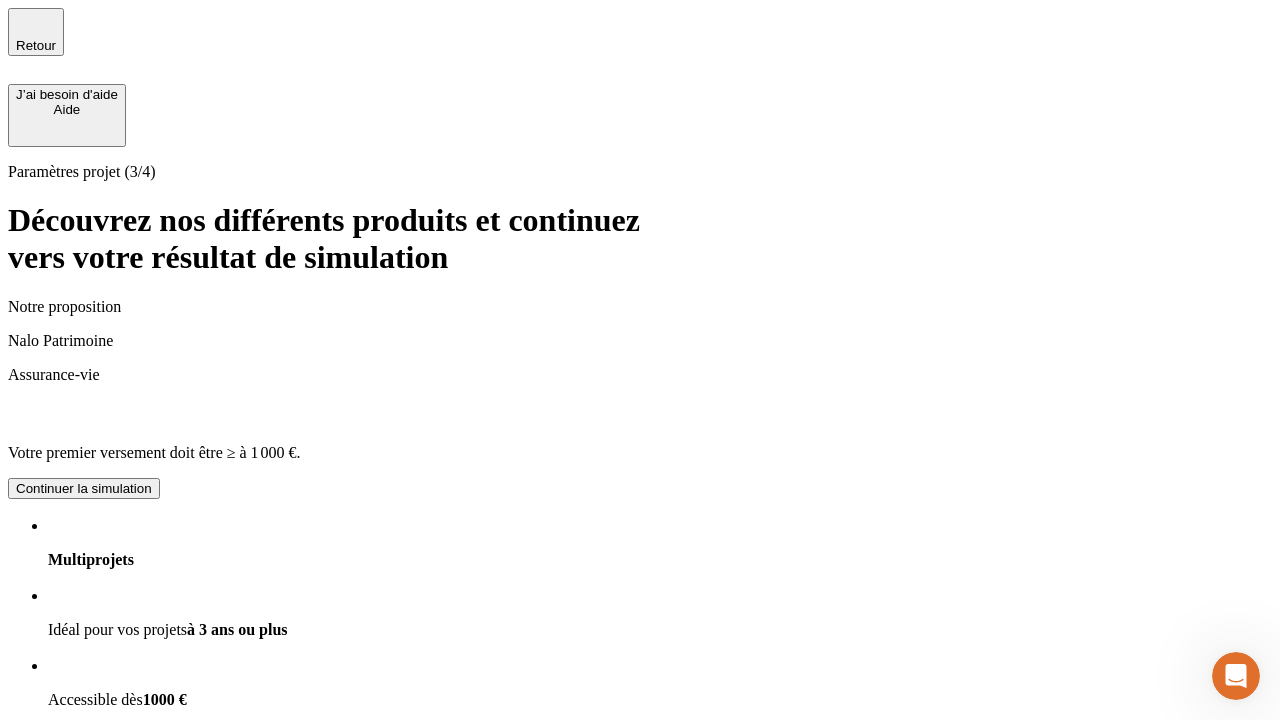 click on "Continuer la simulation" at bounding box center [84, 928] 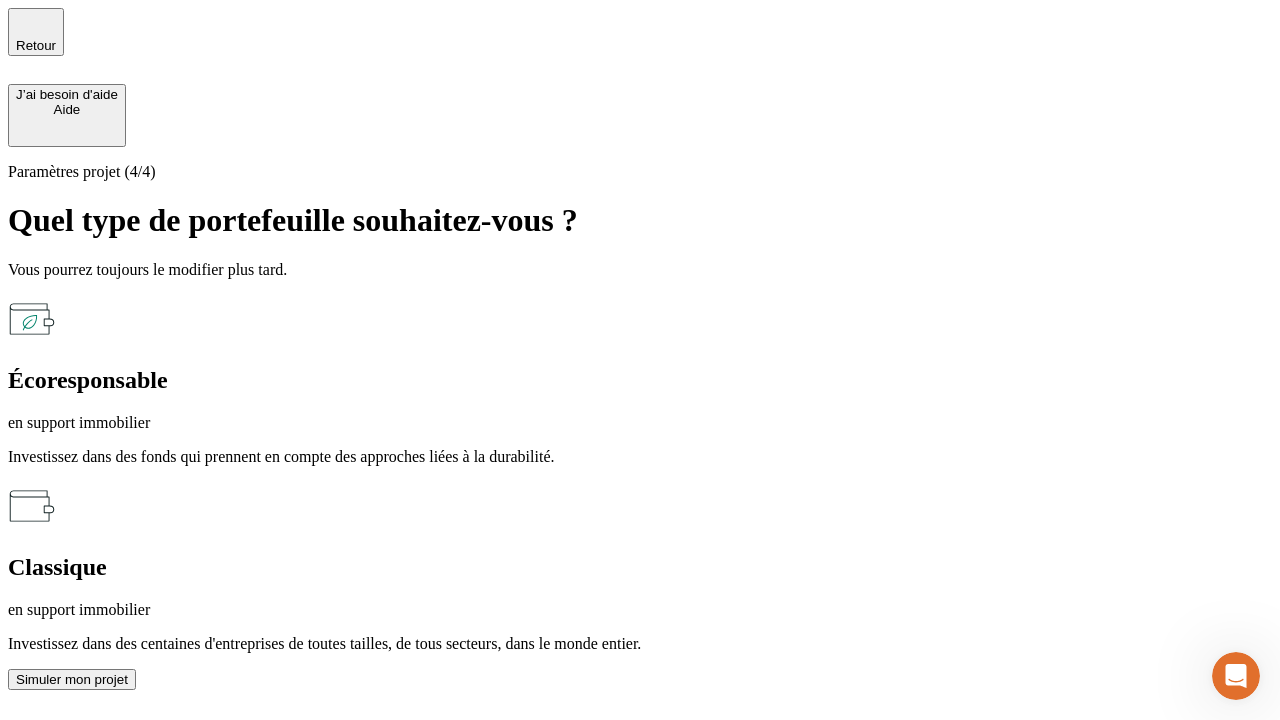 click on "en support immobilier" at bounding box center (640, 423) 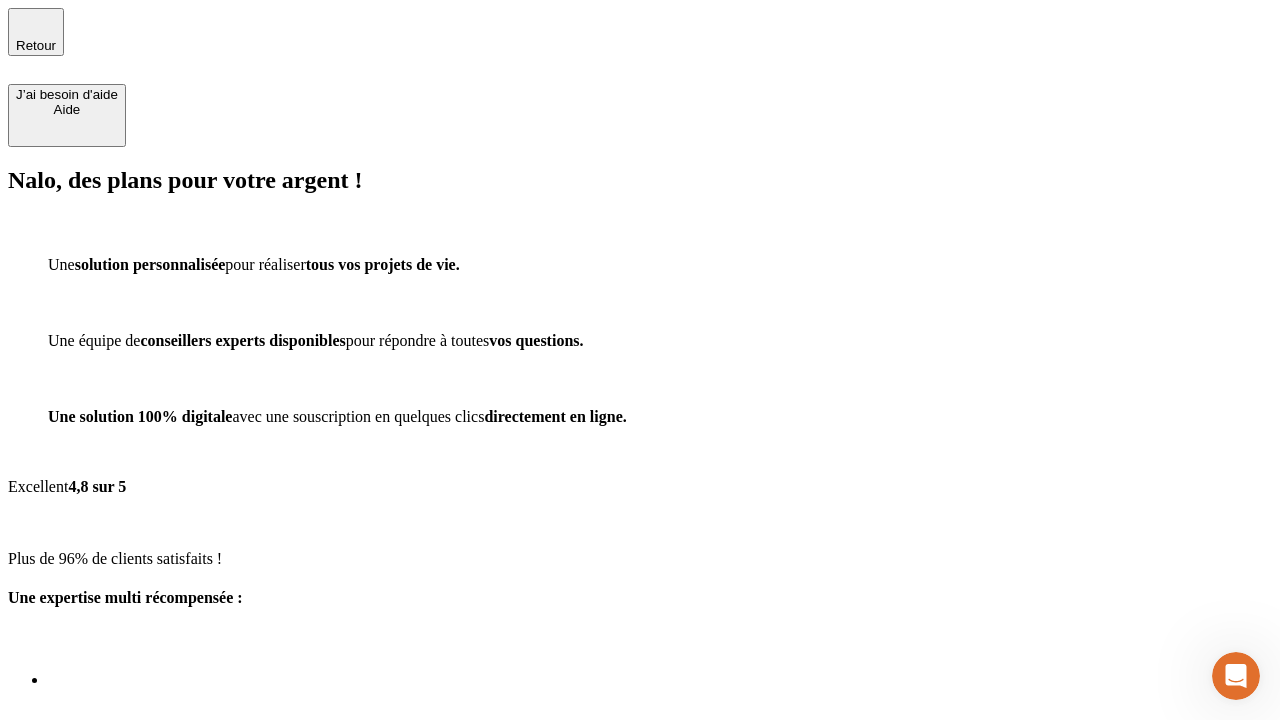click on "Découvrir ma simulation" at bounding box center [87, 840] 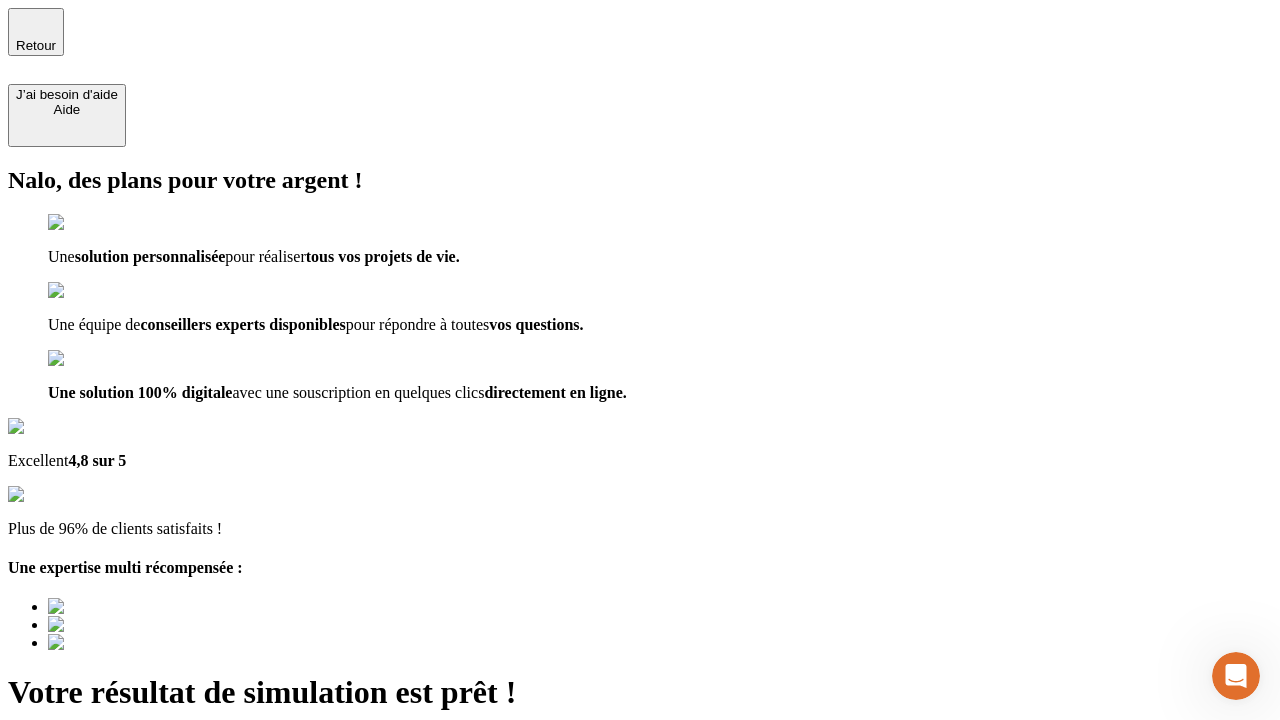 type on "[EMAIL]" 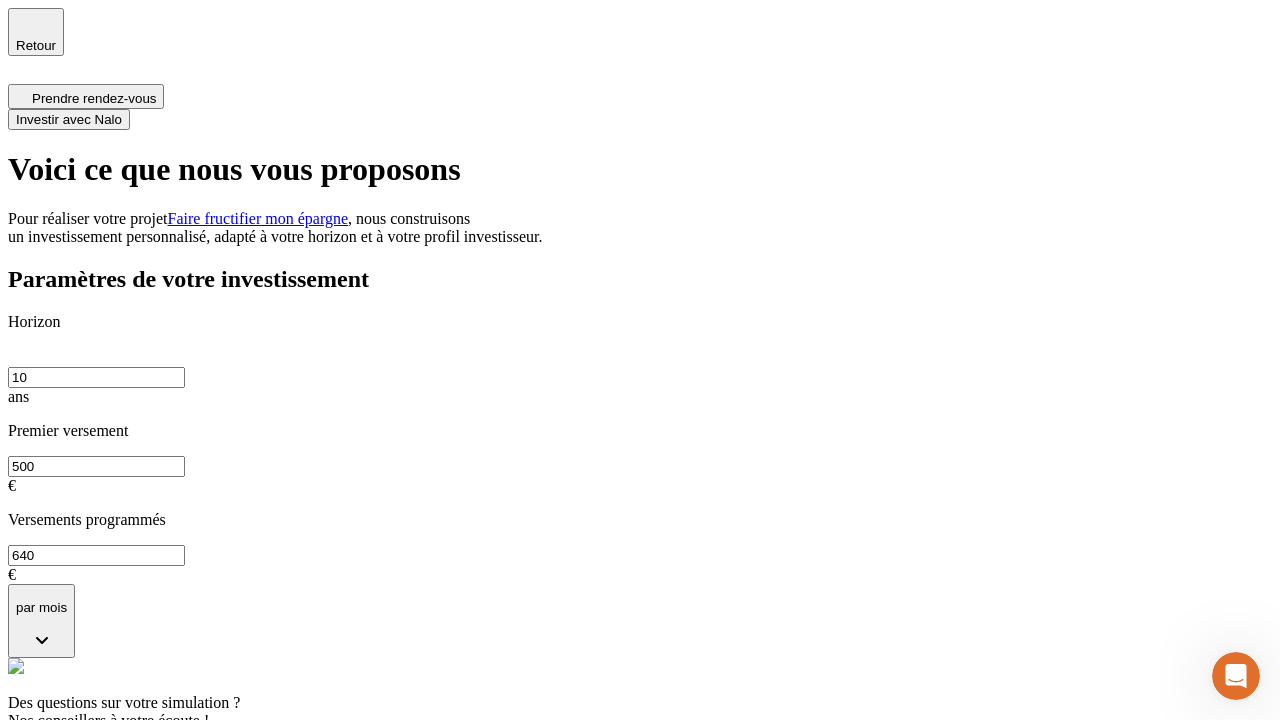 click on "Investir avec Nalo" at bounding box center [69, 119] 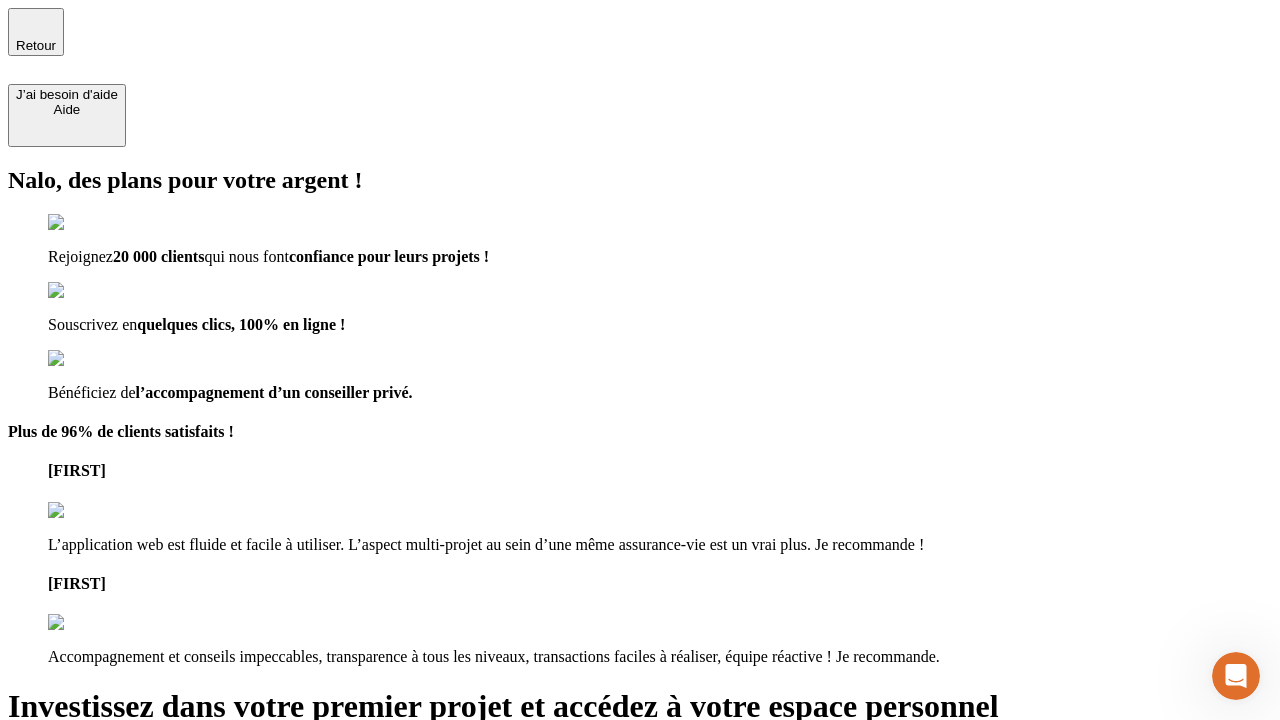 type on "[EMAIL]" 